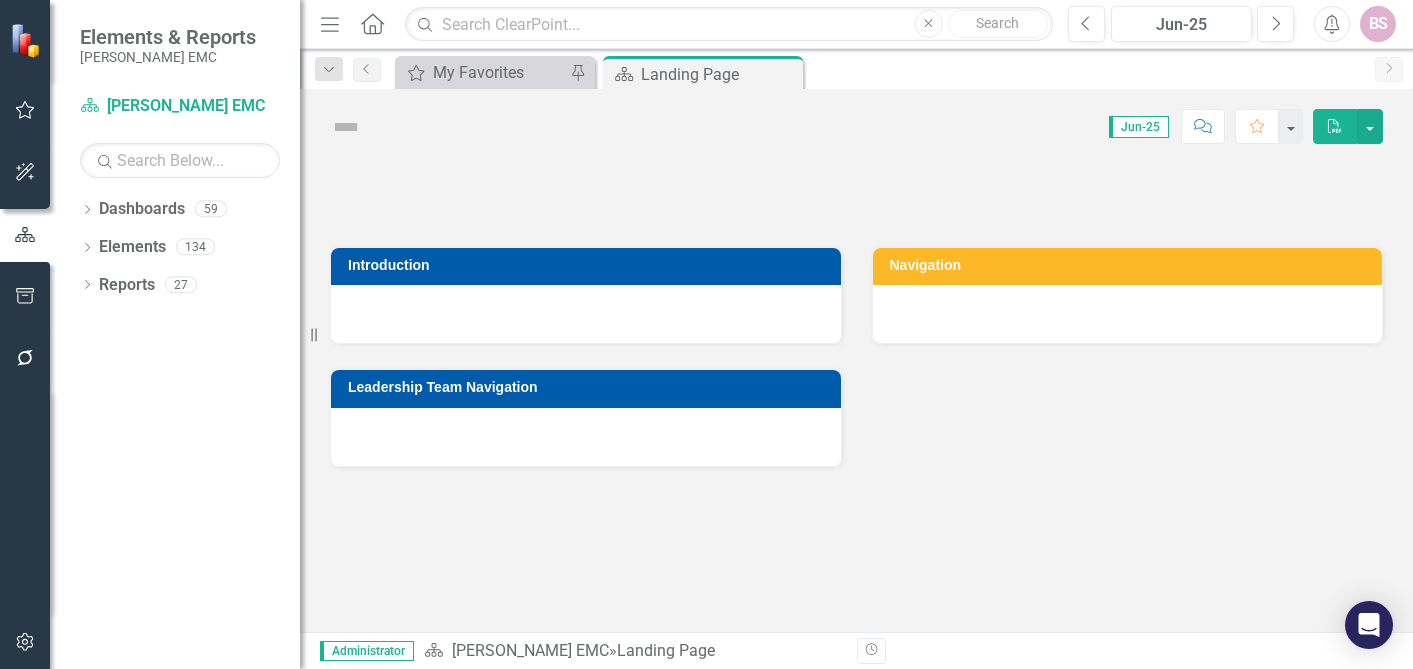 scroll, scrollTop: 0, scrollLeft: 0, axis: both 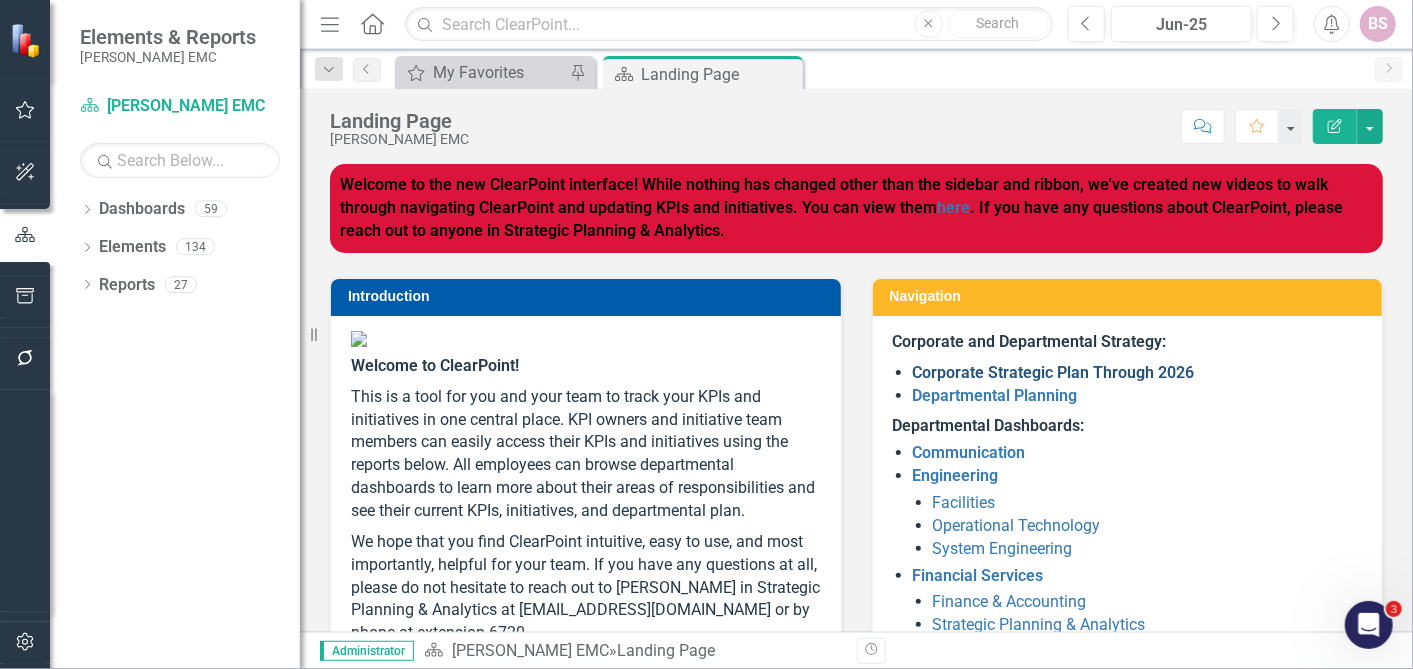 click on "Corporate Strategic Plan Through 2026" at bounding box center [1054, 372] 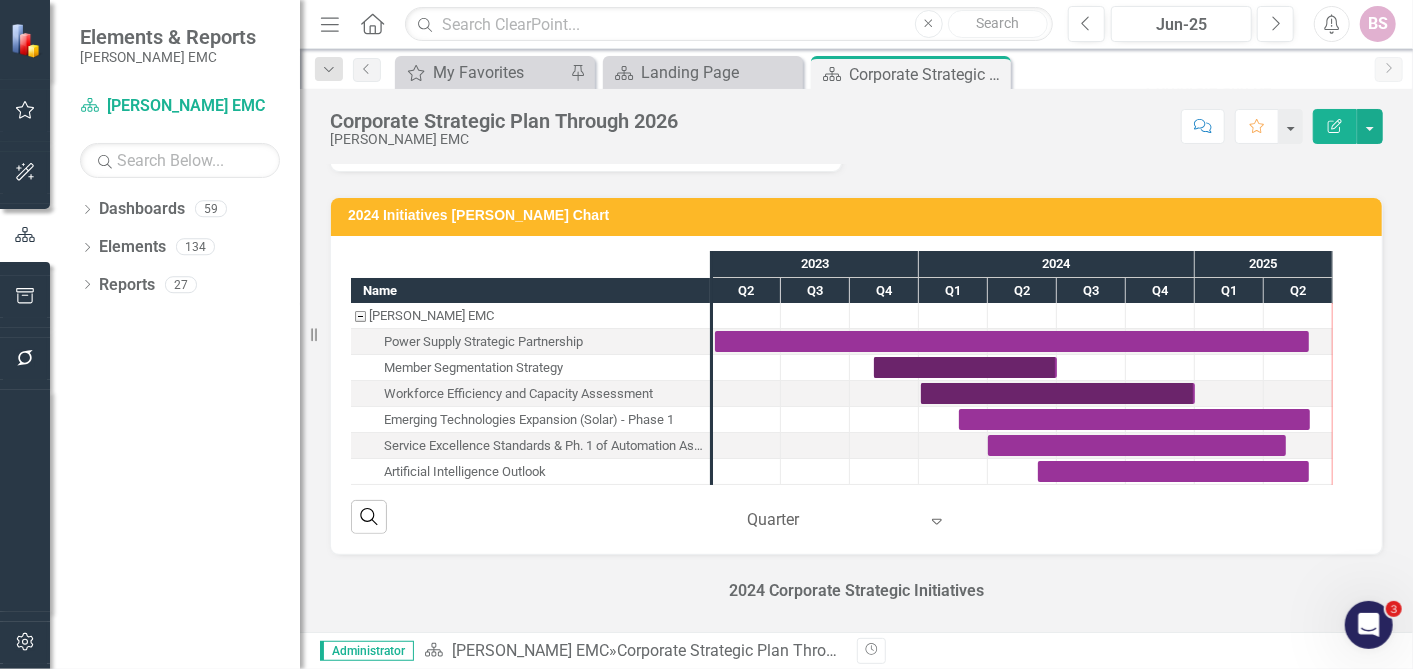 scroll, scrollTop: 1215, scrollLeft: 0, axis: vertical 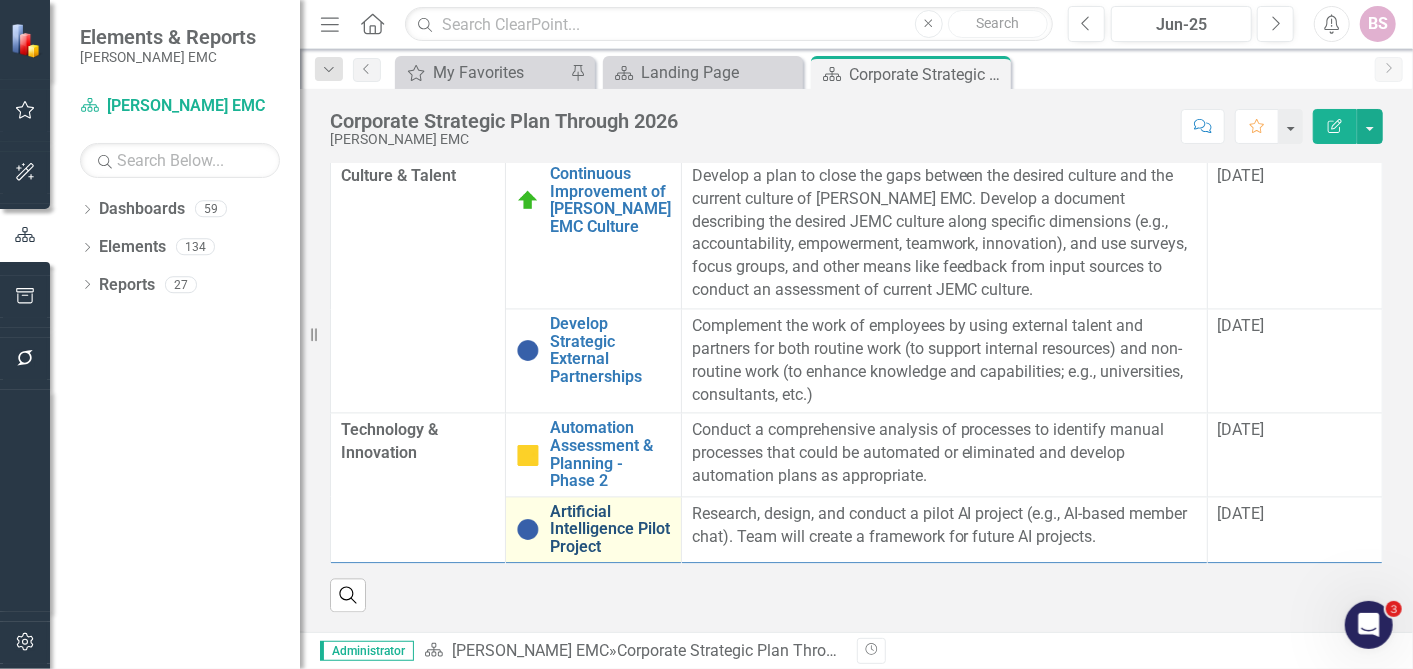 click on "Artificial Intelligence Pilot Project" at bounding box center (610, 529) 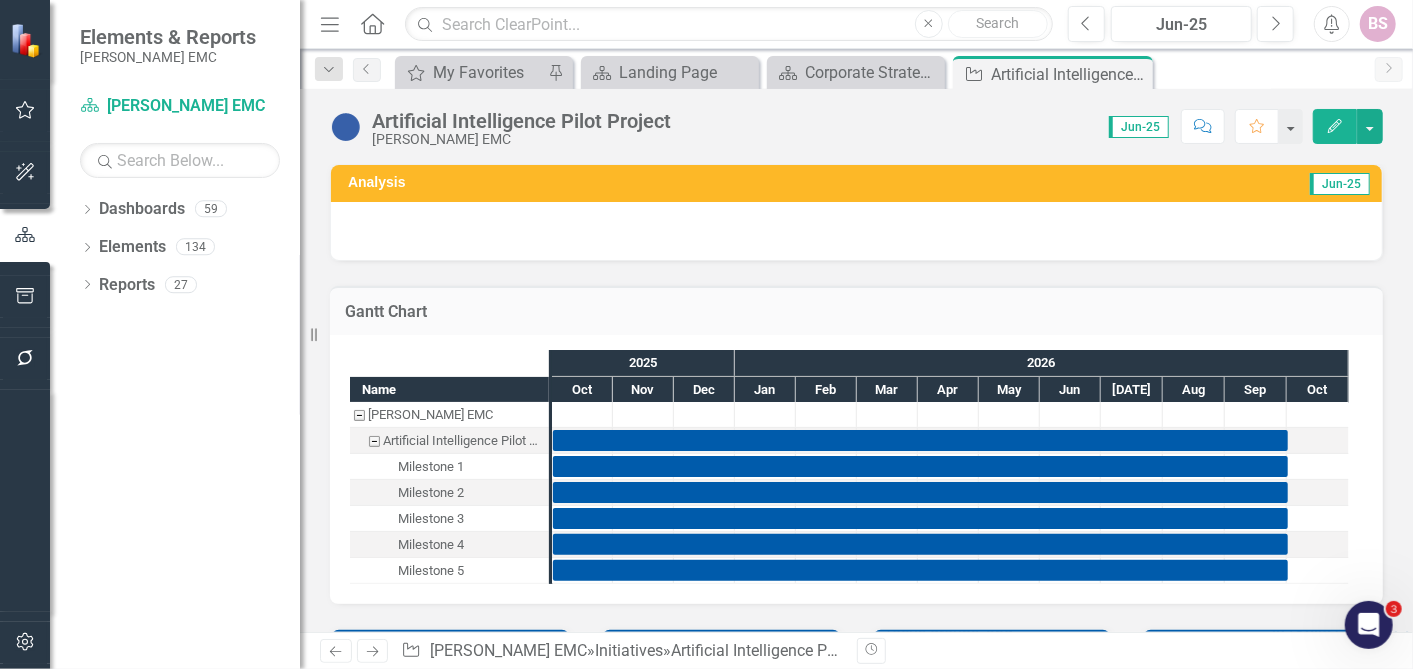 scroll, scrollTop: 333, scrollLeft: 0, axis: vertical 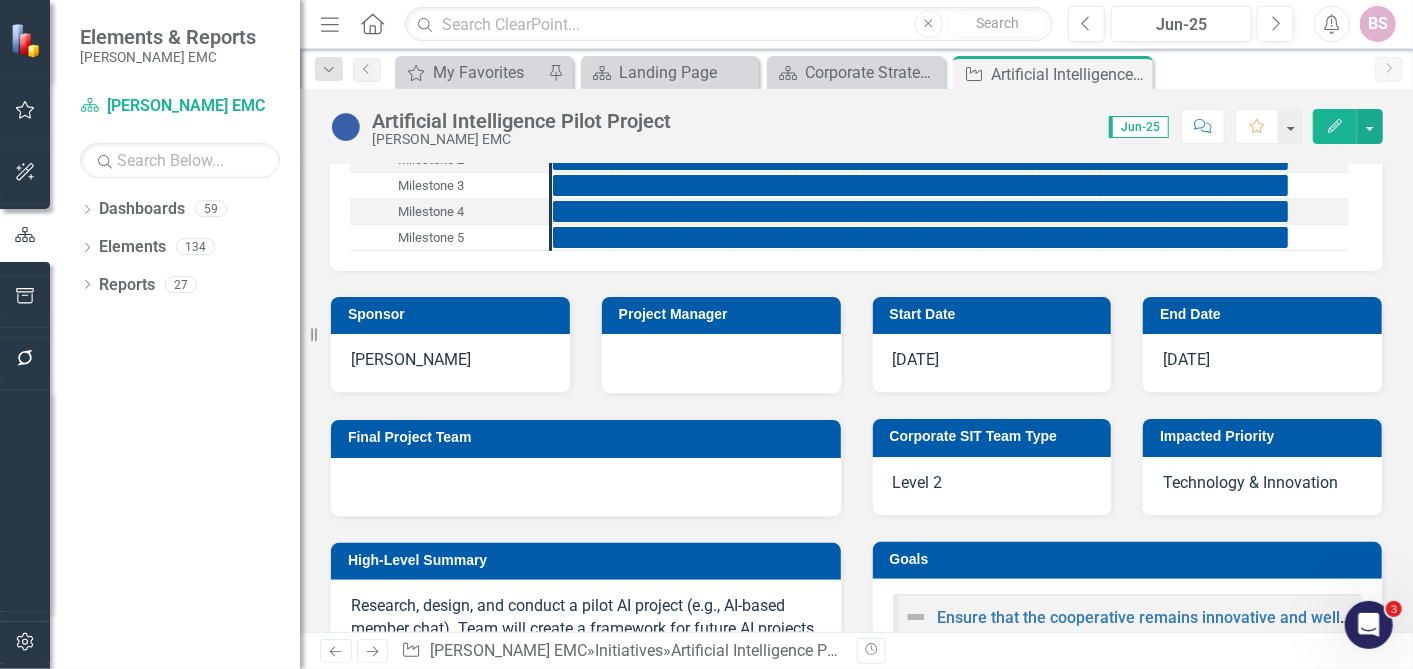 click at bounding box center [721, 361] 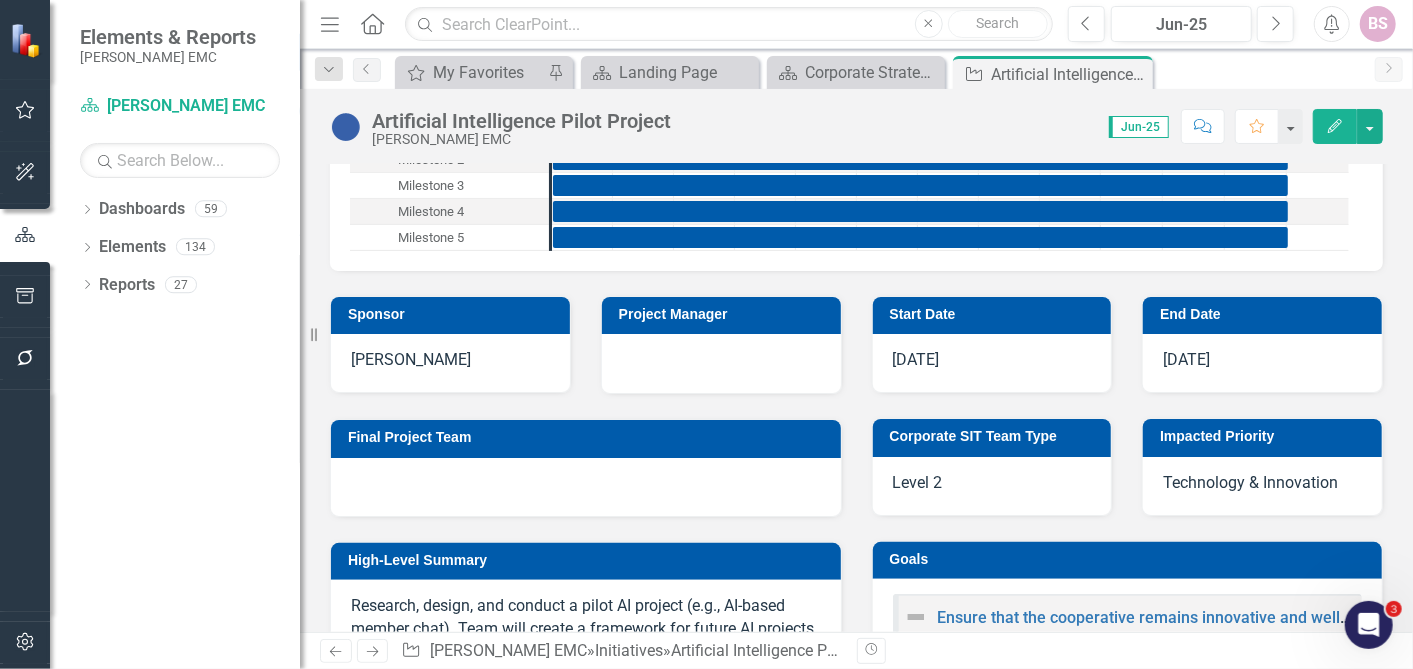 click at bounding box center (721, 361) 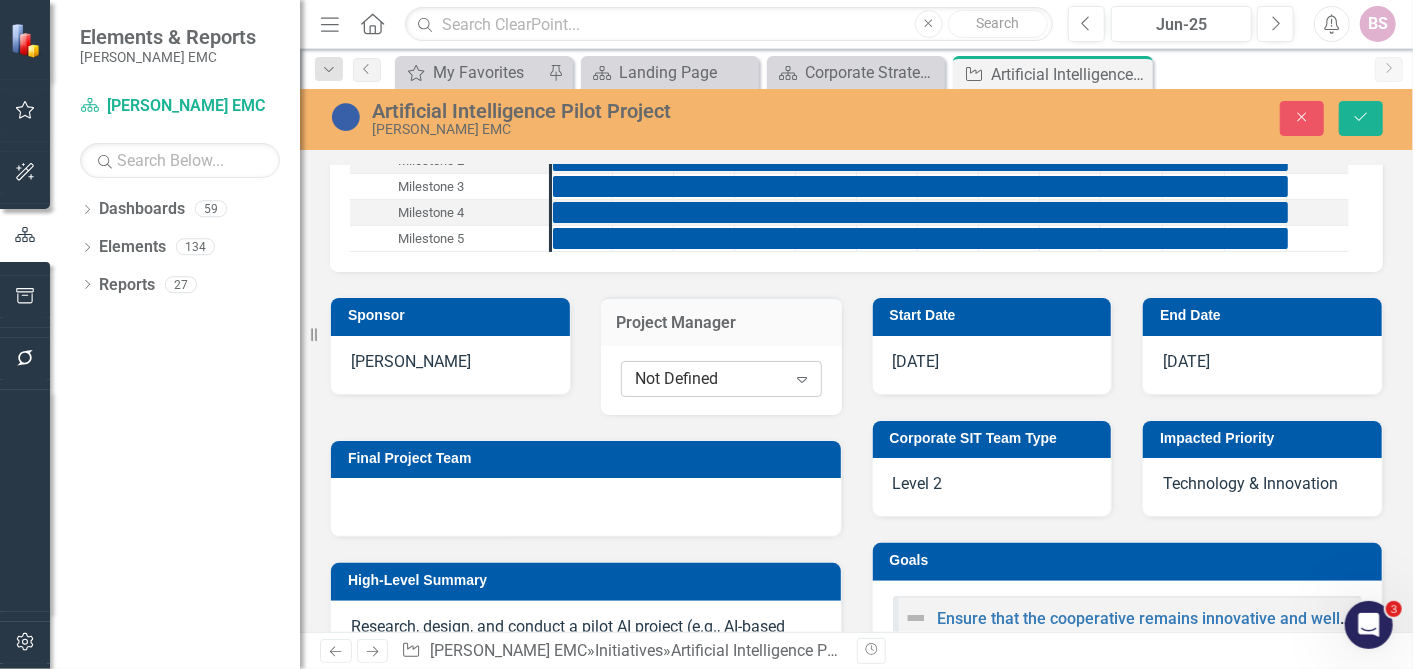 click on "Not Defined" at bounding box center [710, 379] 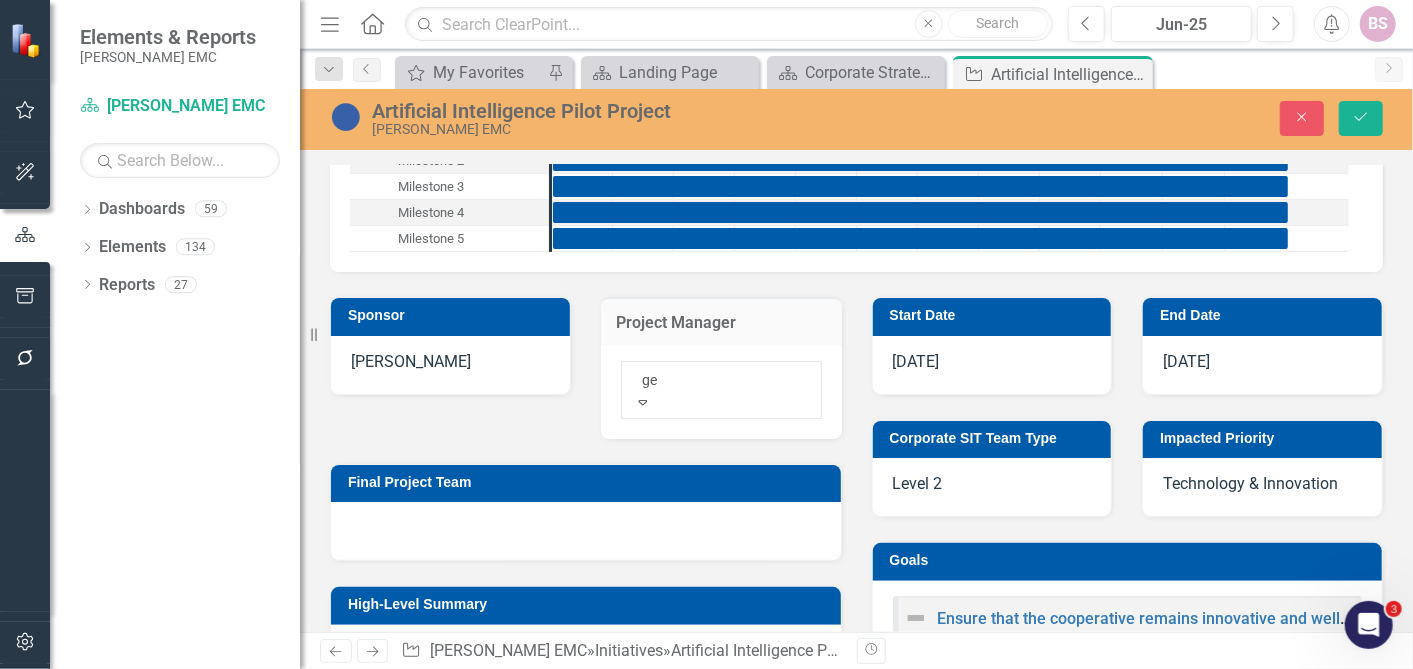 type on "ger" 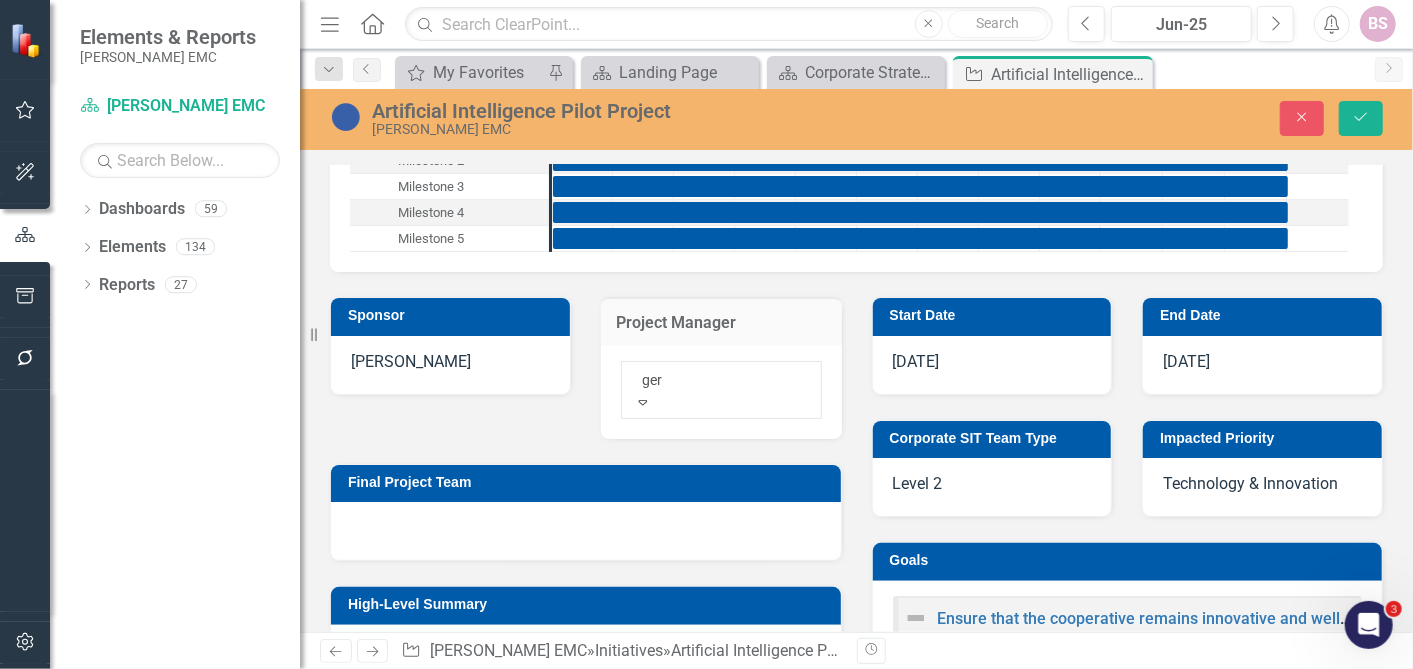 click on "Ger [PERSON_NAME]" at bounding box center [706, 749] 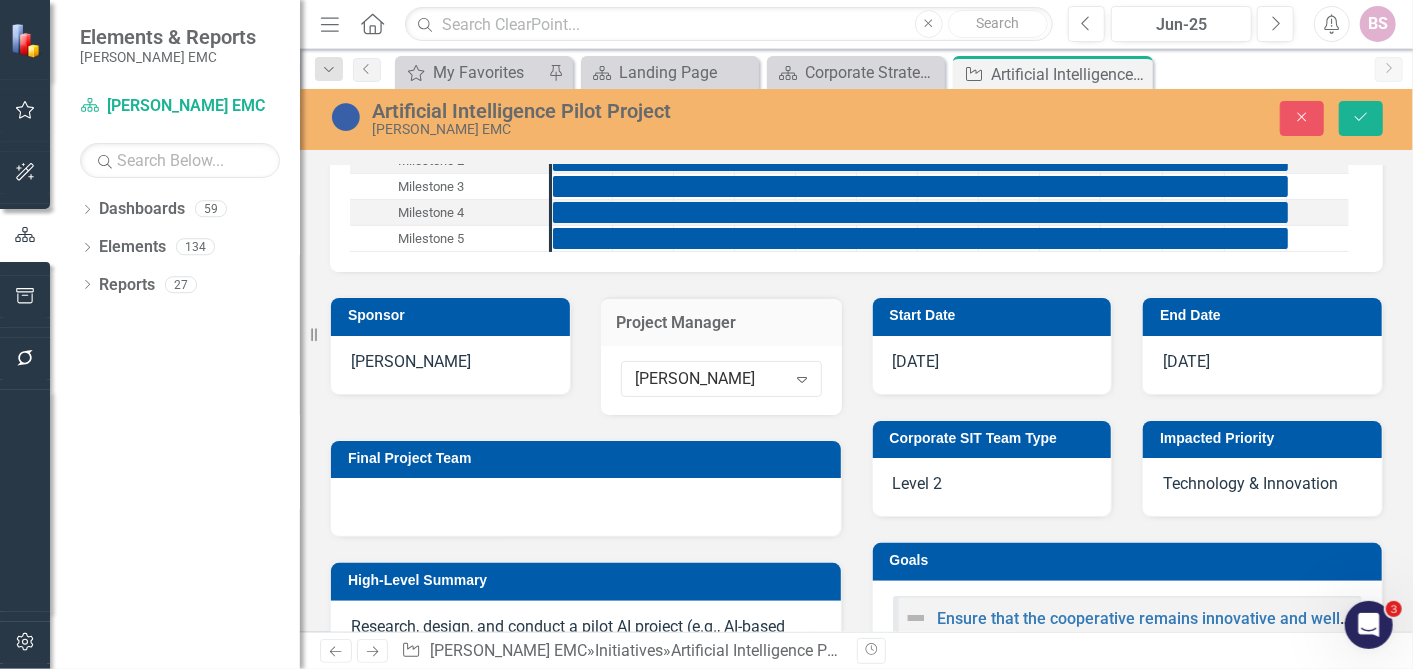 click at bounding box center [586, 507] 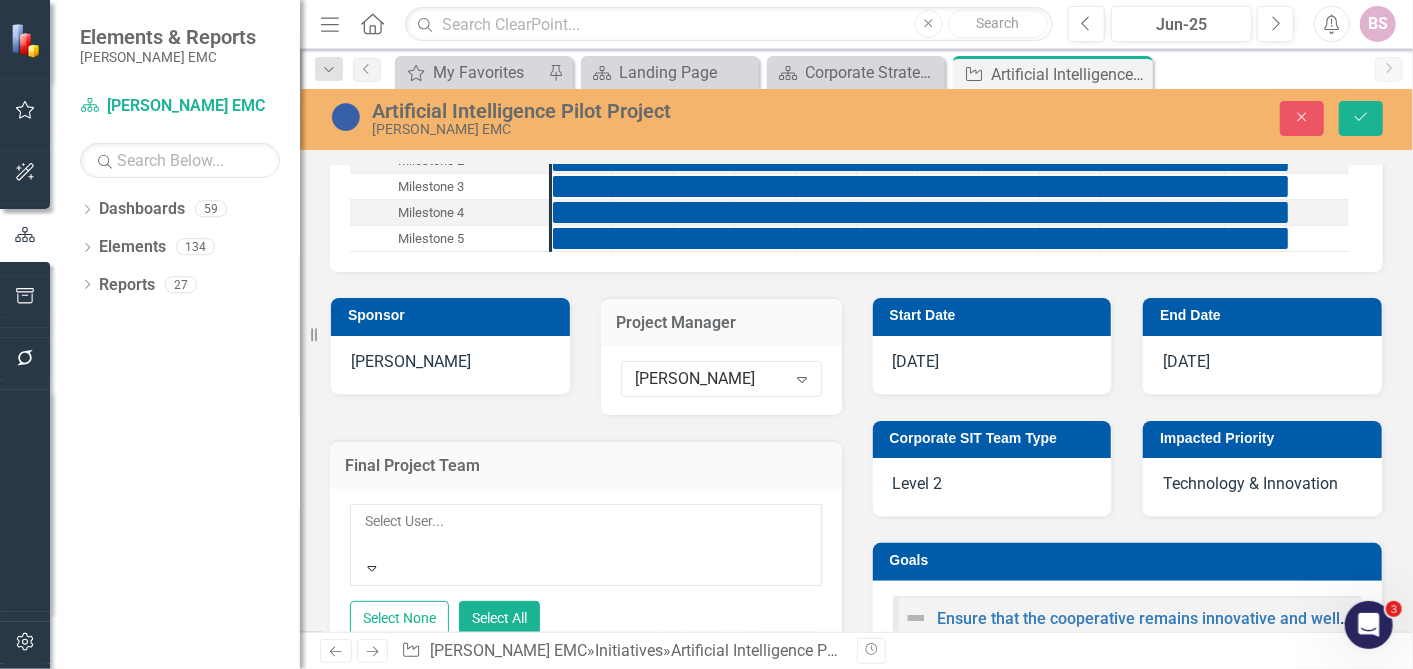 click at bounding box center (366, 545) 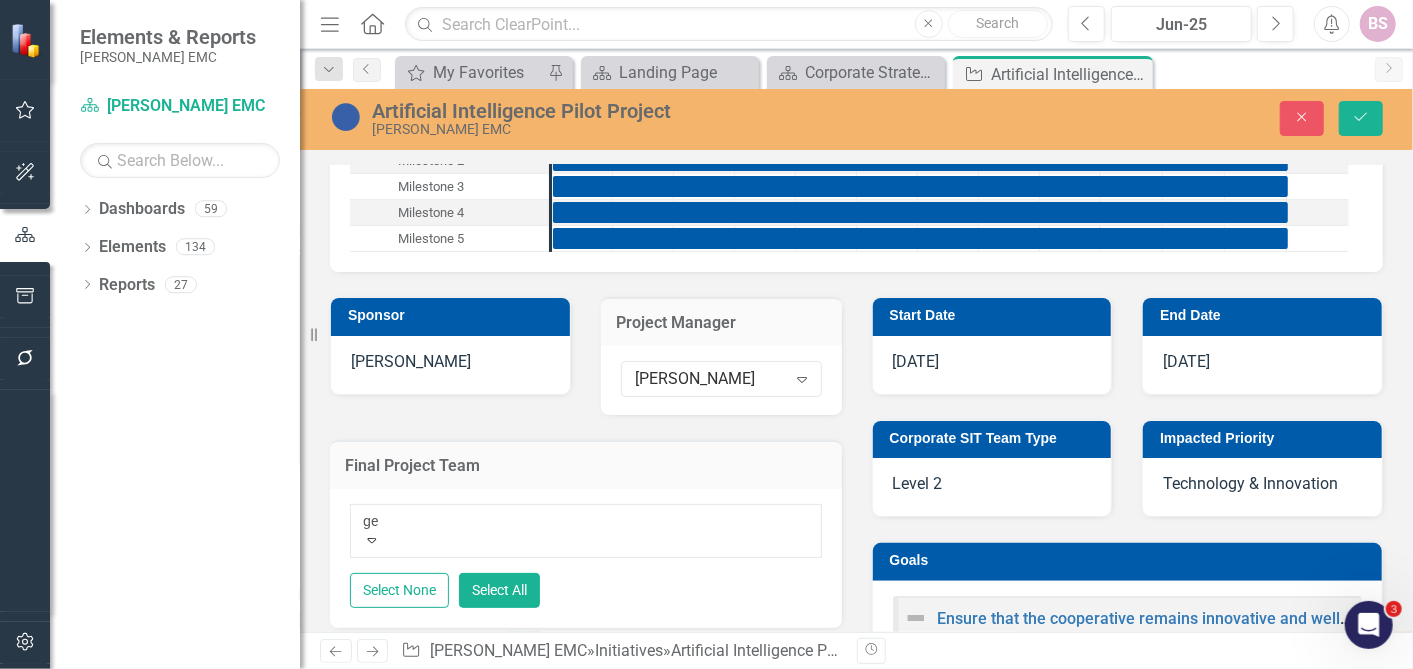 type on "ger" 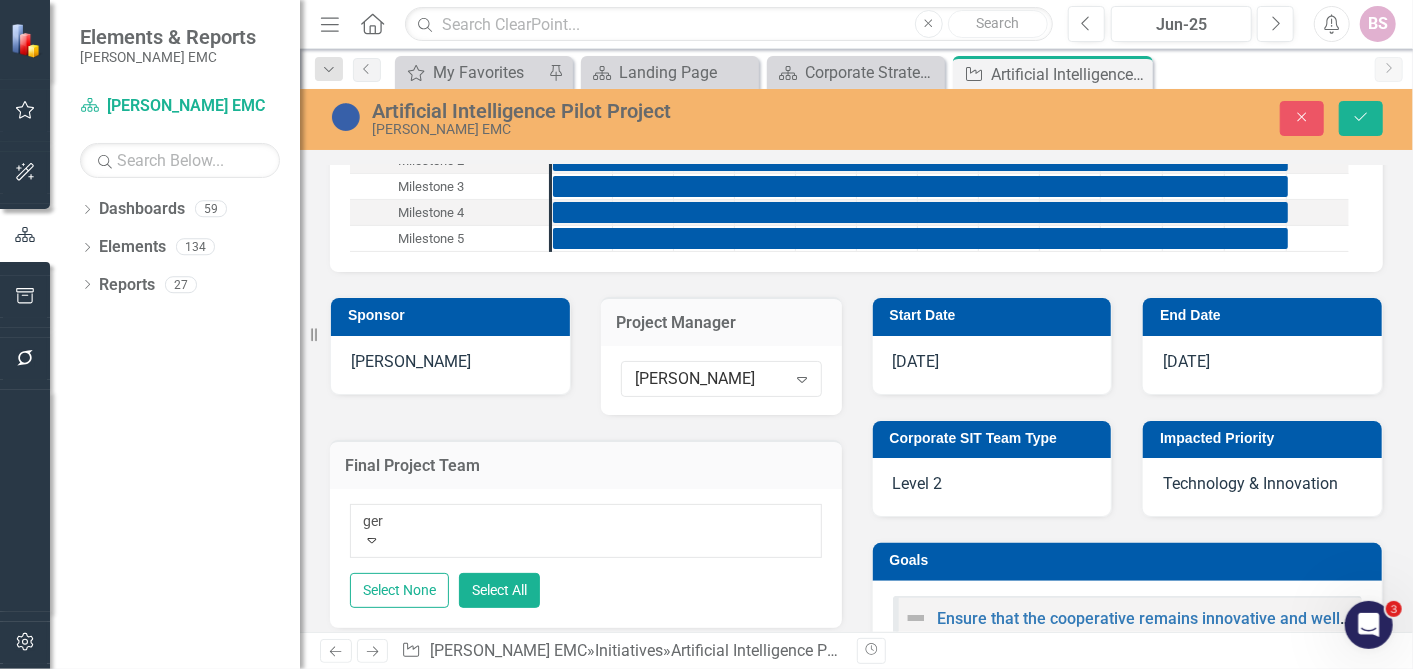 click on "Ger [PERSON_NAME]" at bounding box center (706, 749) 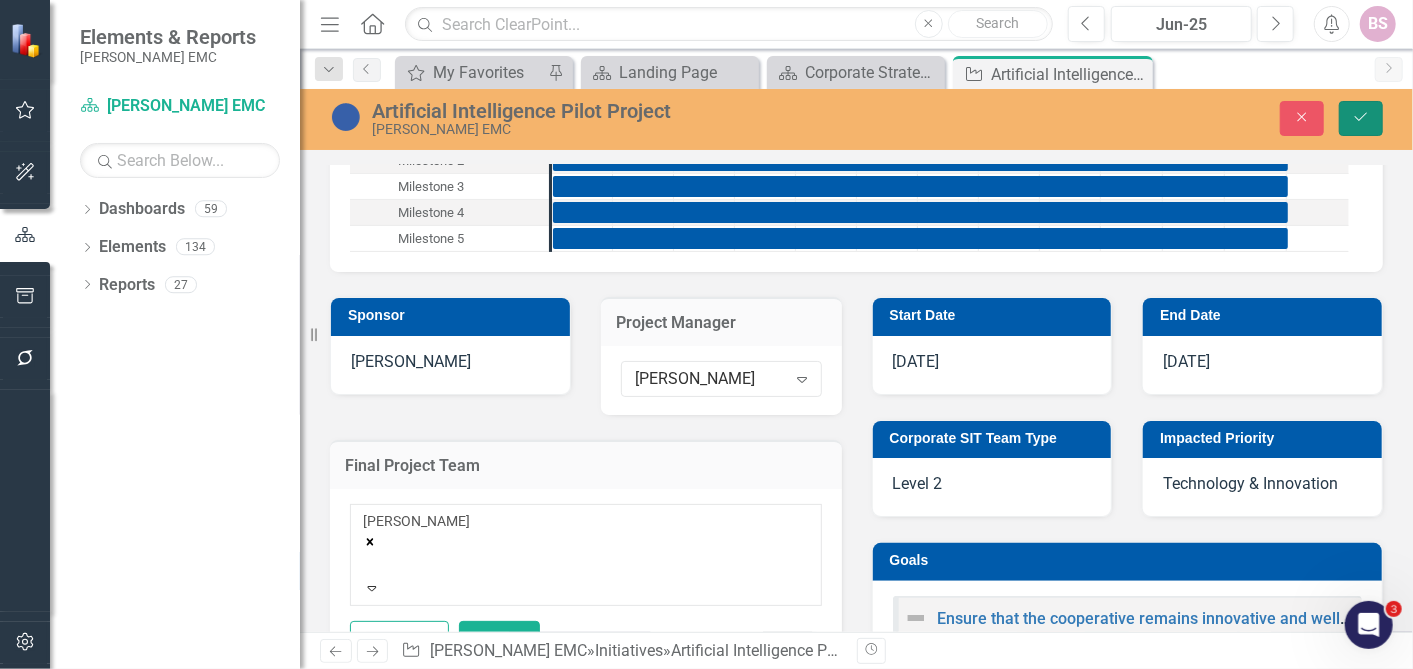 click on "Save" at bounding box center [1361, 118] 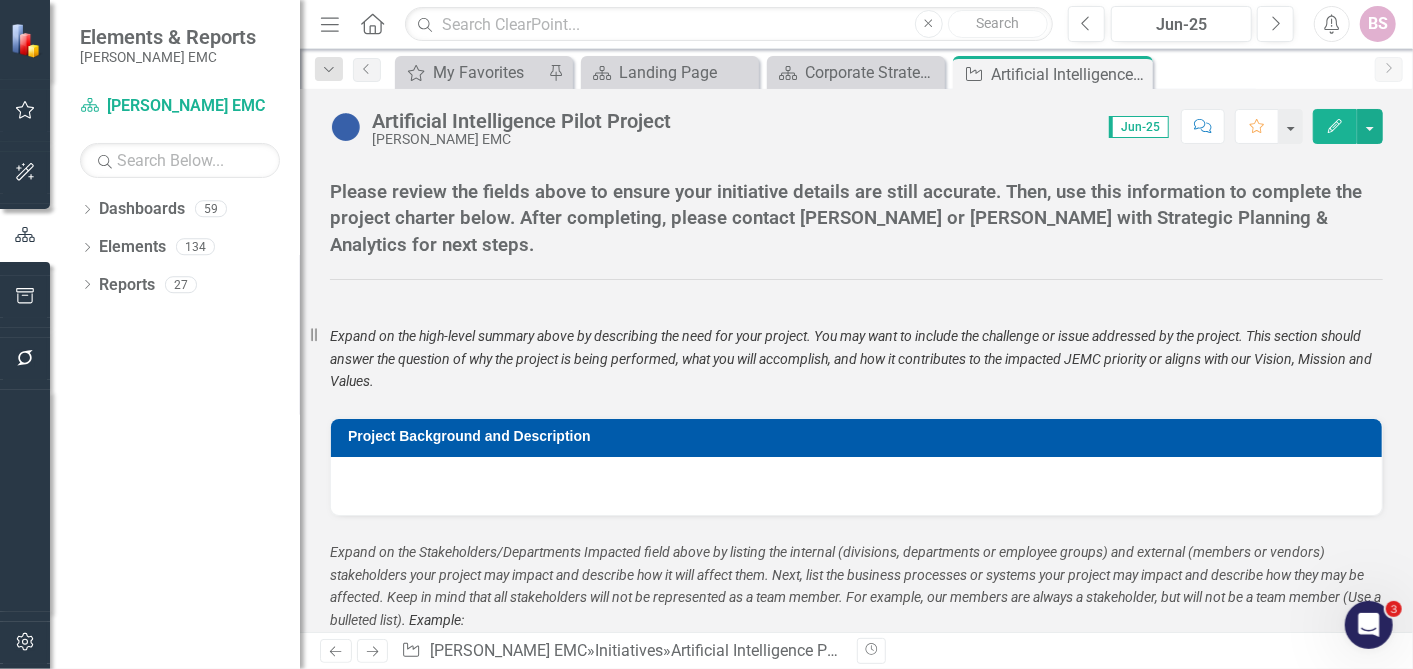 scroll, scrollTop: 1111, scrollLeft: 0, axis: vertical 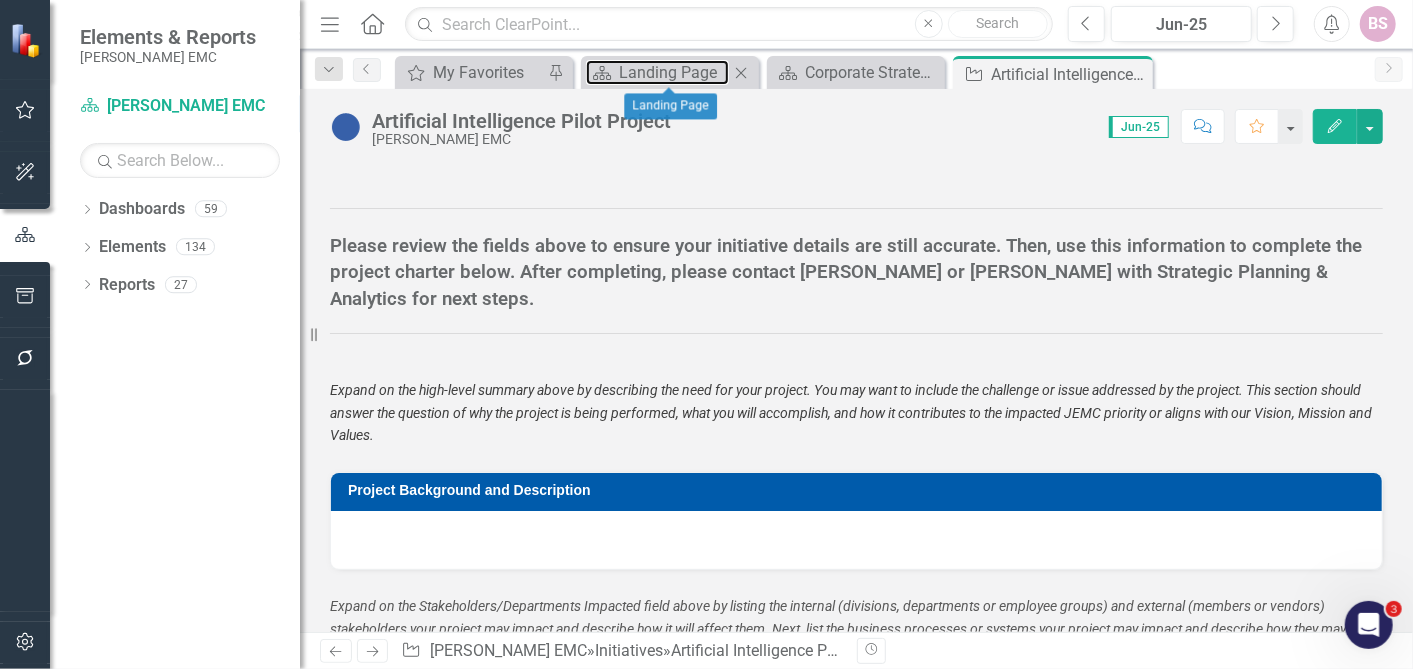 drag, startPoint x: 690, startPoint y: 69, endPoint x: 746, endPoint y: 66, distance: 56.0803 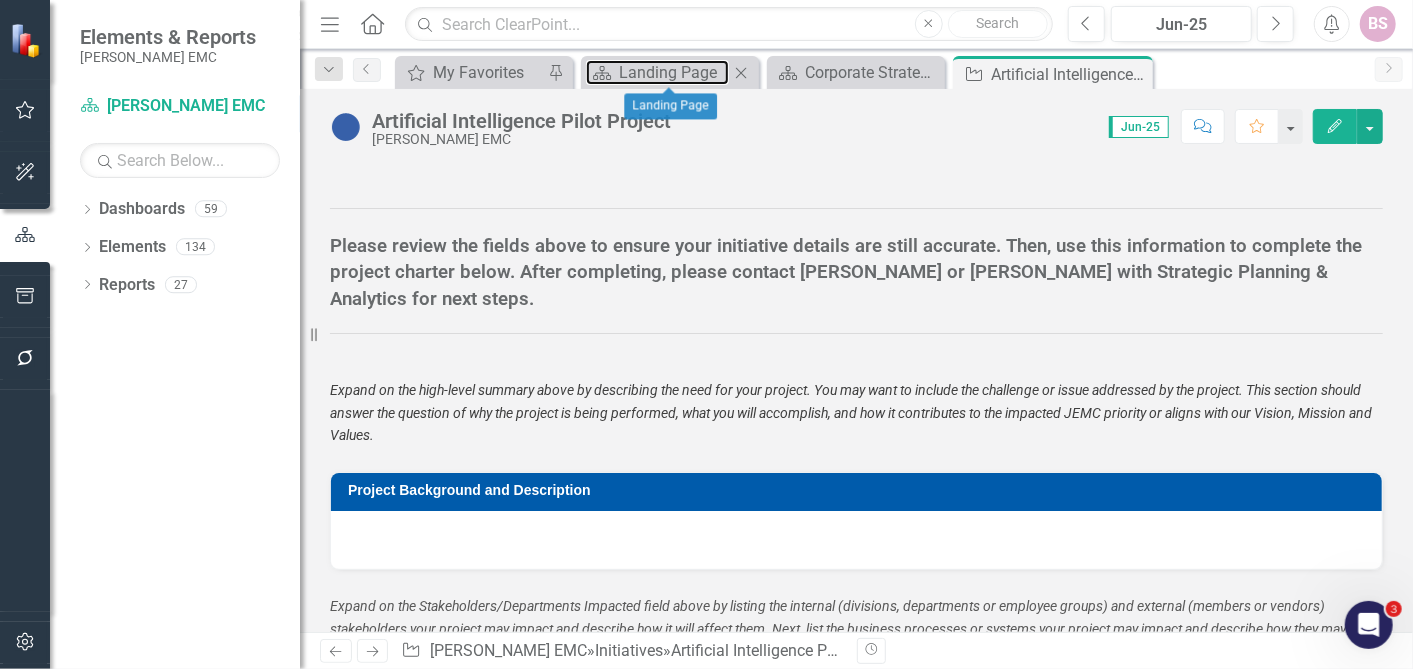 click on "Dashboard Landing Page Close" at bounding box center [670, 72] 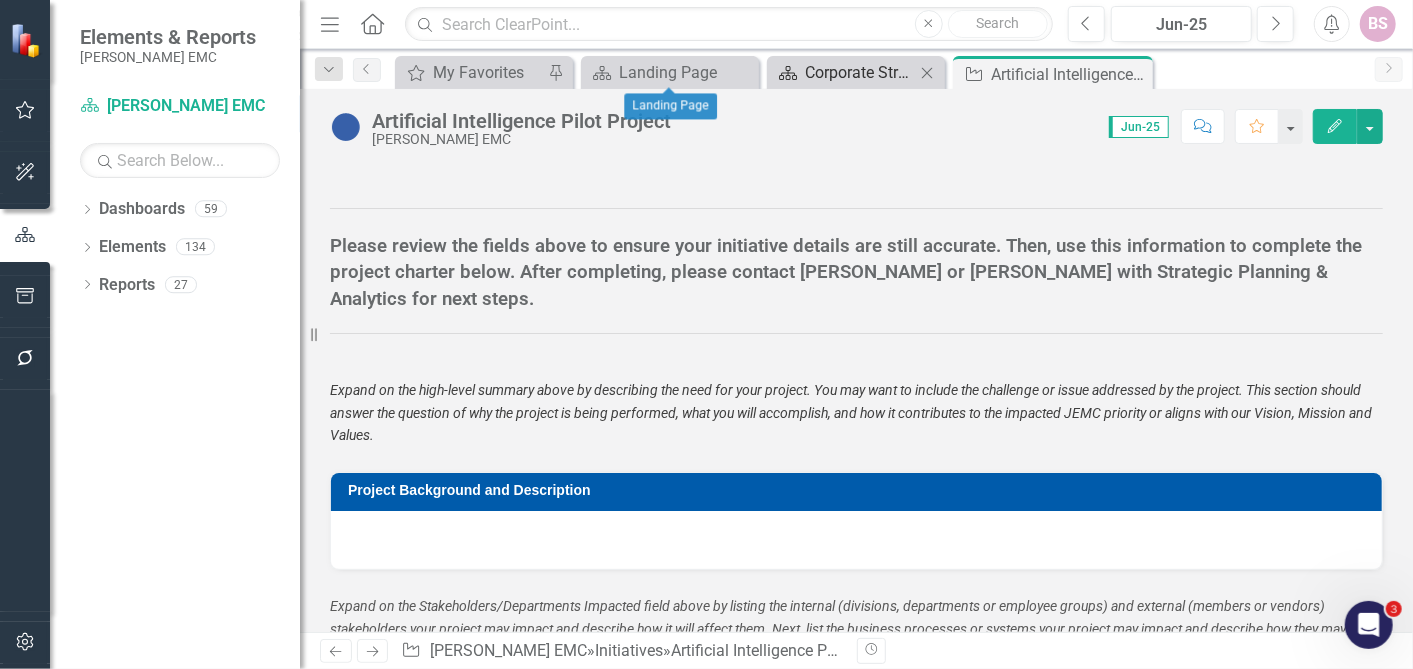 click on "Corporate Strategic Plan Through 2026" at bounding box center (860, 72) 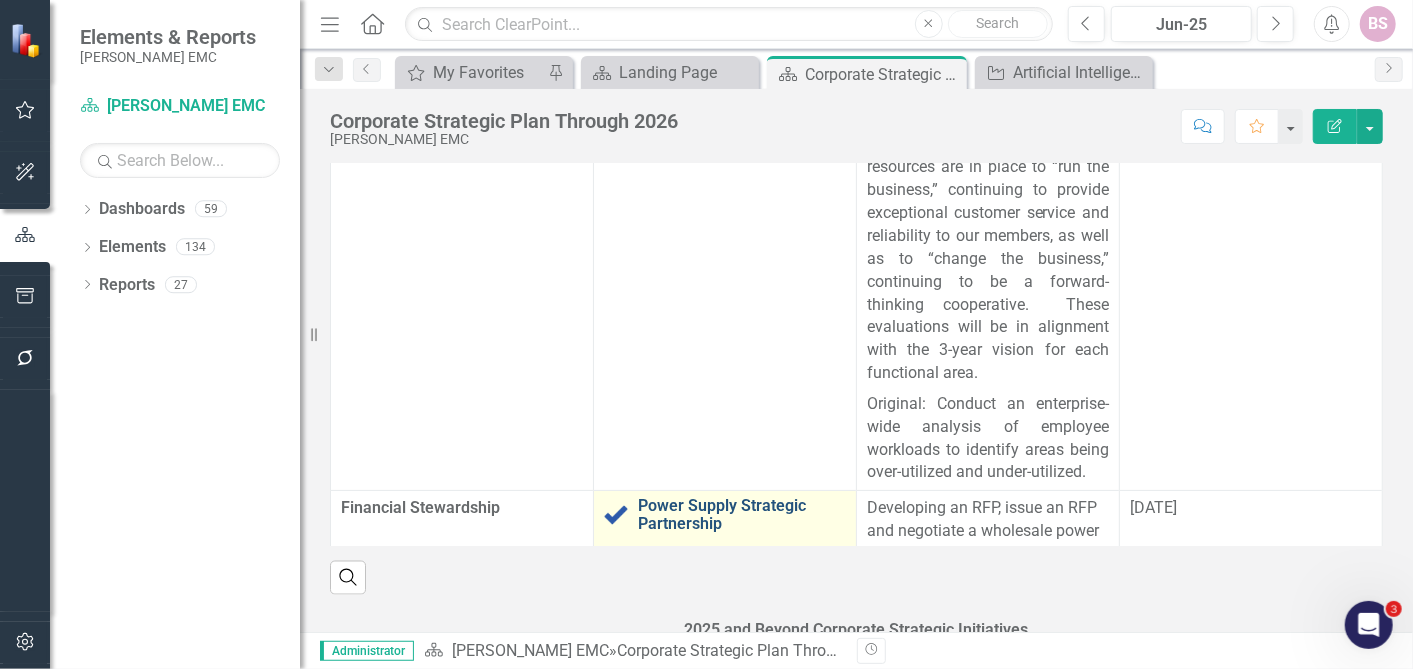 scroll, scrollTop: 1555, scrollLeft: 0, axis: vertical 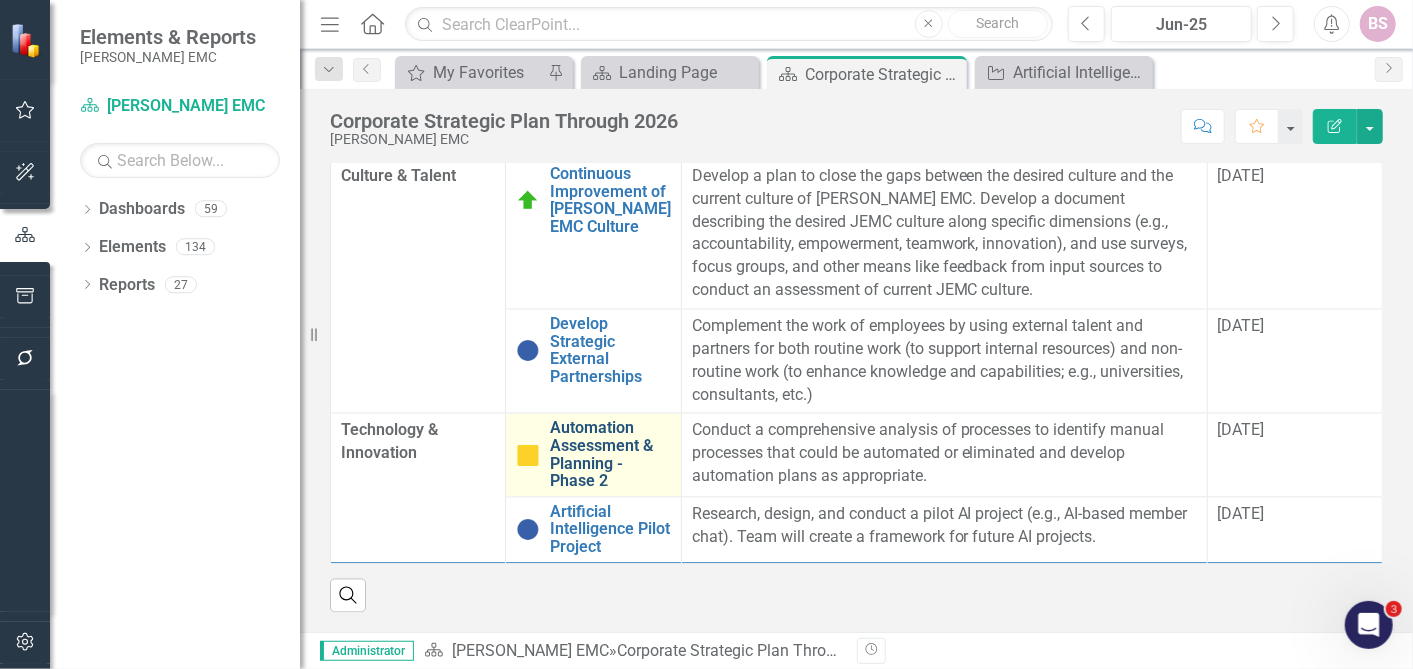 click on "Automation Assessment & Planning - Phase 2" at bounding box center (610, 454) 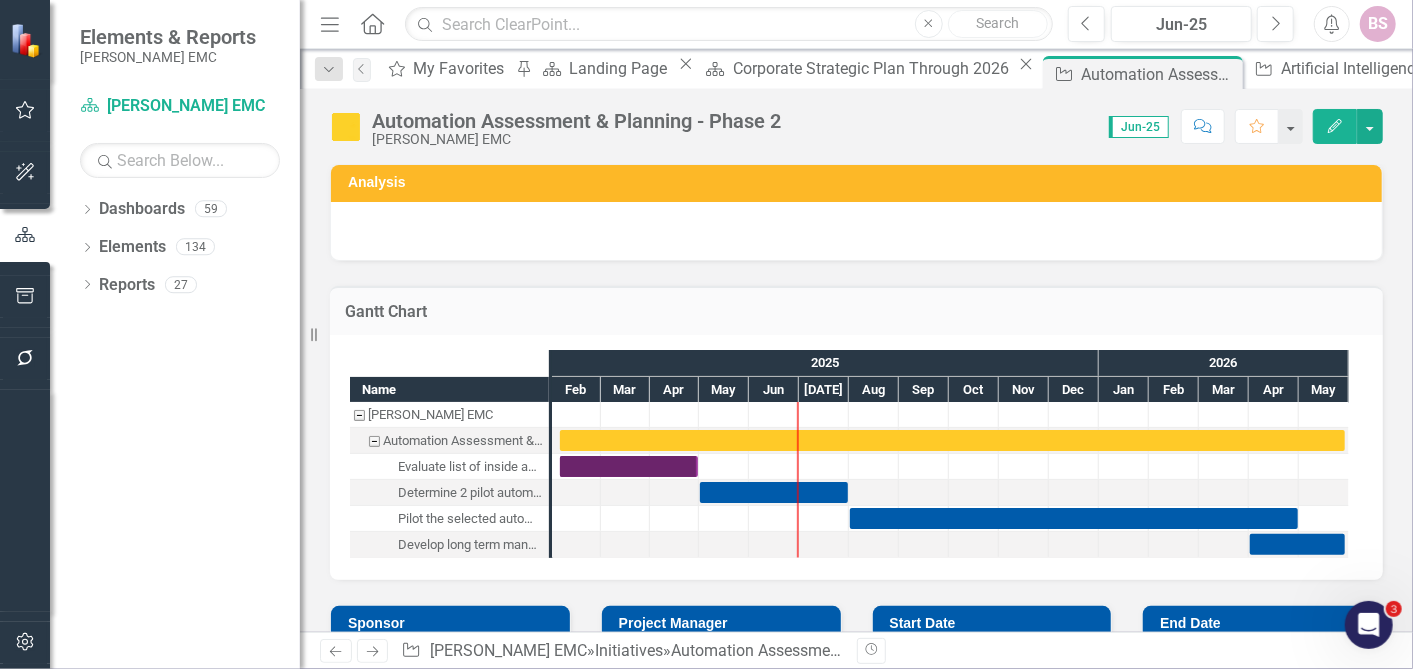 checkbox on "true" 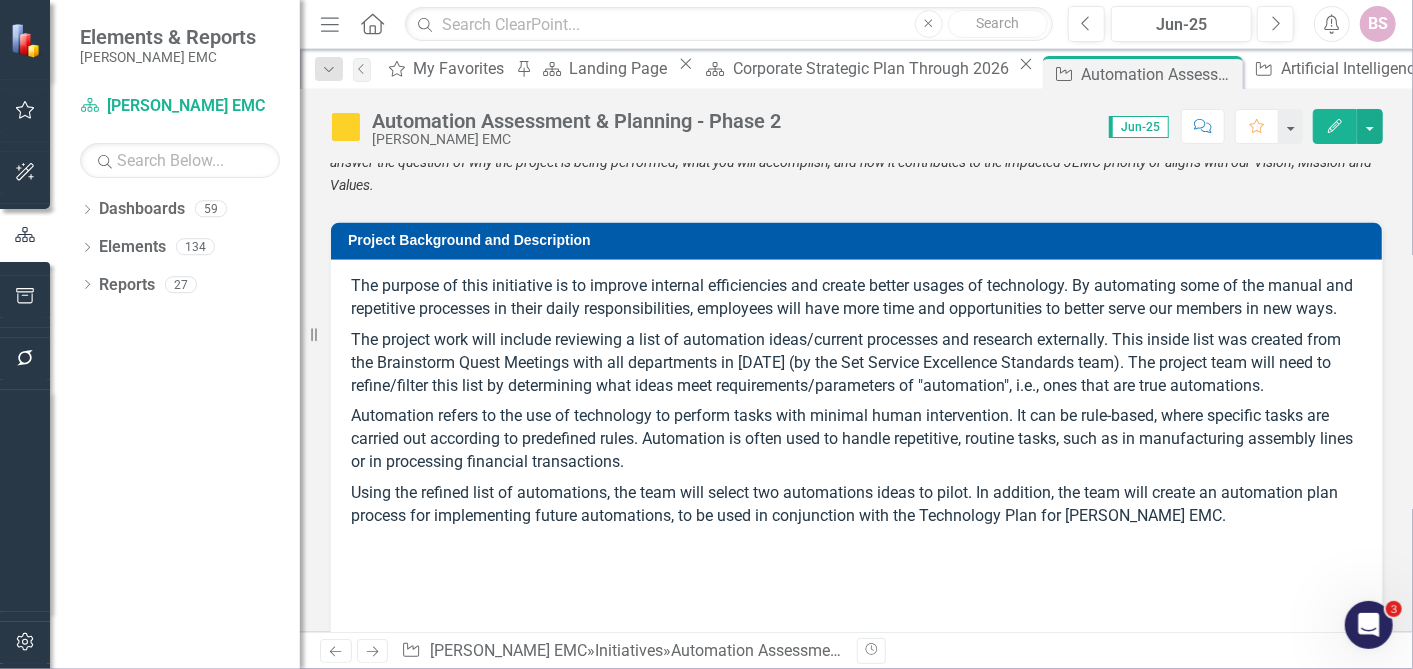 scroll, scrollTop: 1555, scrollLeft: 0, axis: vertical 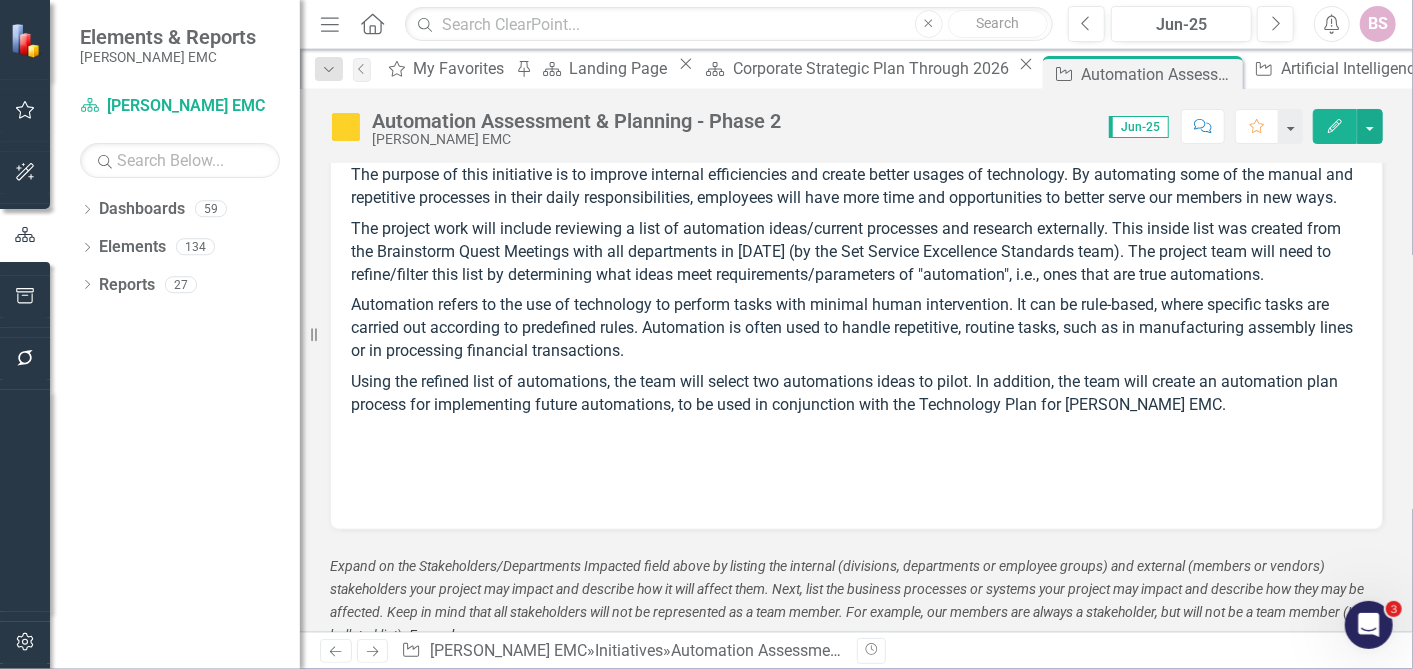 click on "Using the refined list of automations, the team will select two automations ideas to pilot. In addition, the team will create an automation plan process for implementing future automations, to be used in conjunction with the Technology Plan for [PERSON_NAME] EMC." at bounding box center (856, 394) 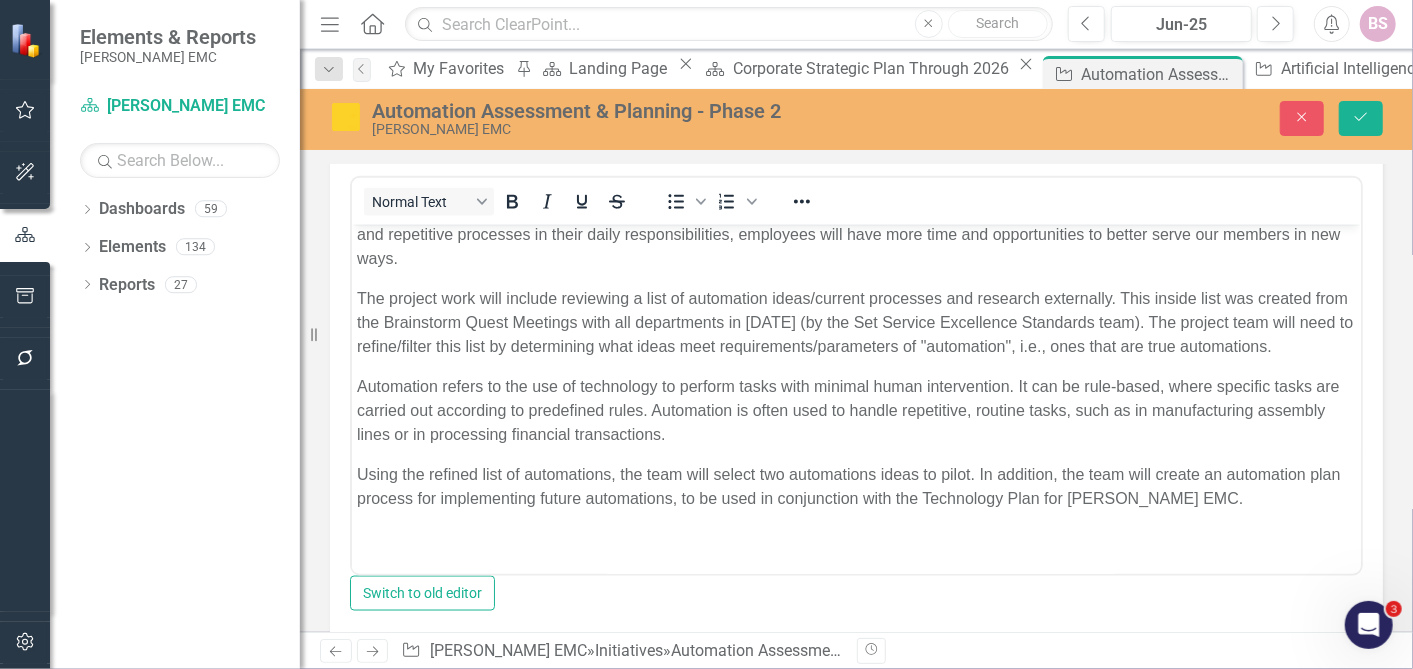 scroll, scrollTop: 131, scrollLeft: 0, axis: vertical 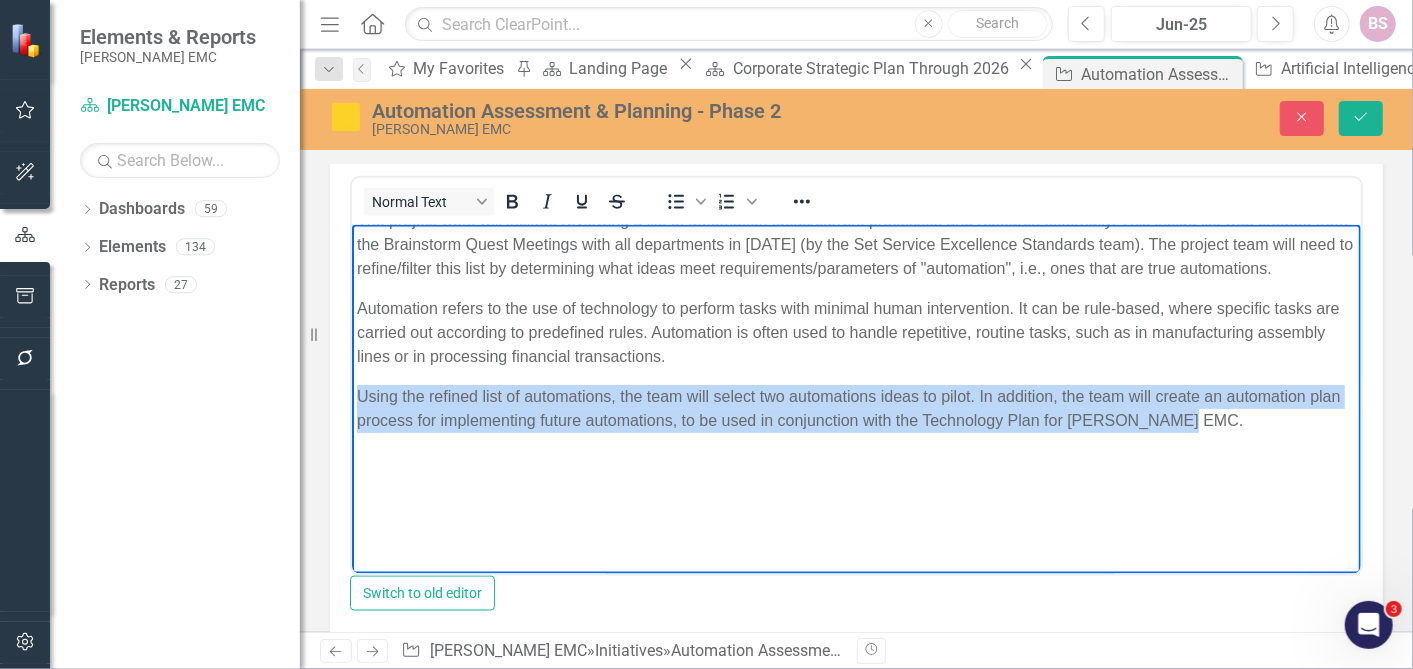 drag, startPoint x: 360, startPoint y: 395, endPoint x: 1254, endPoint y: 421, distance: 894.378 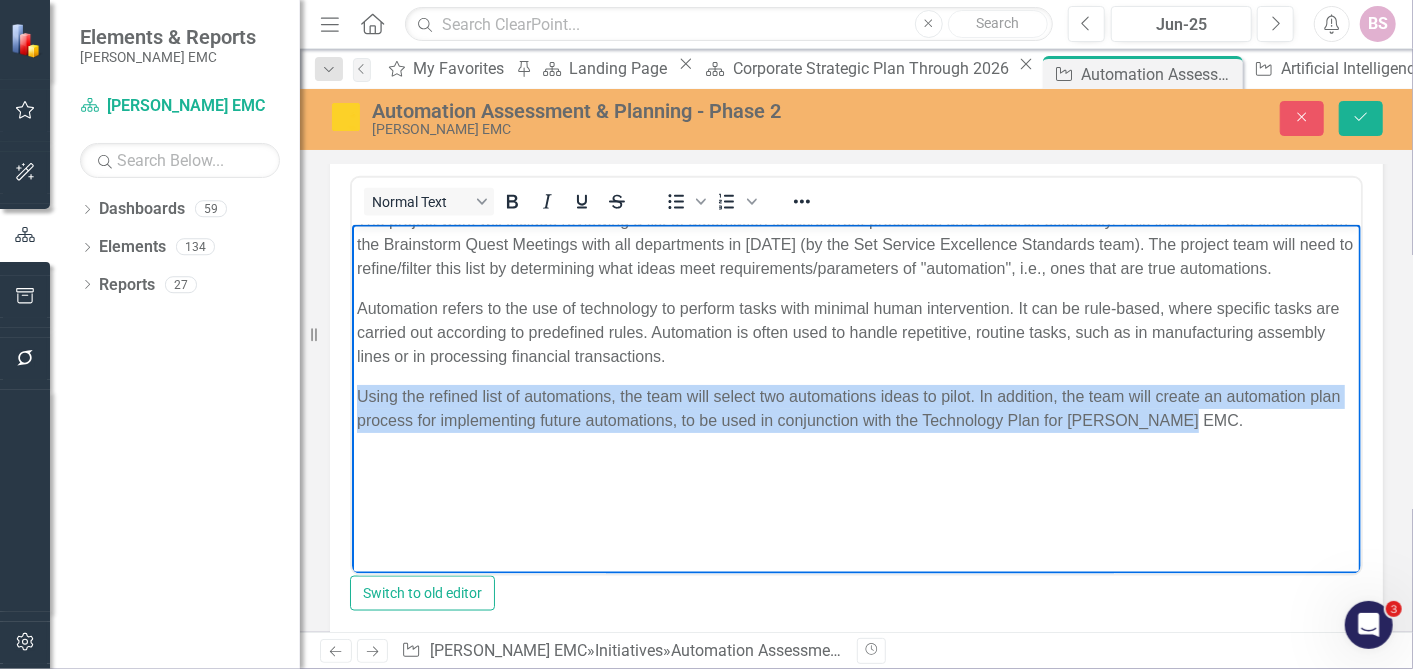click on "Using the refined list of automations, the team will select two automations ideas to pilot. In addition, the team will create an automation plan process for implementing future automations, to be used in conjunction with the Technology Plan for [PERSON_NAME] EMC." at bounding box center (855, 408) 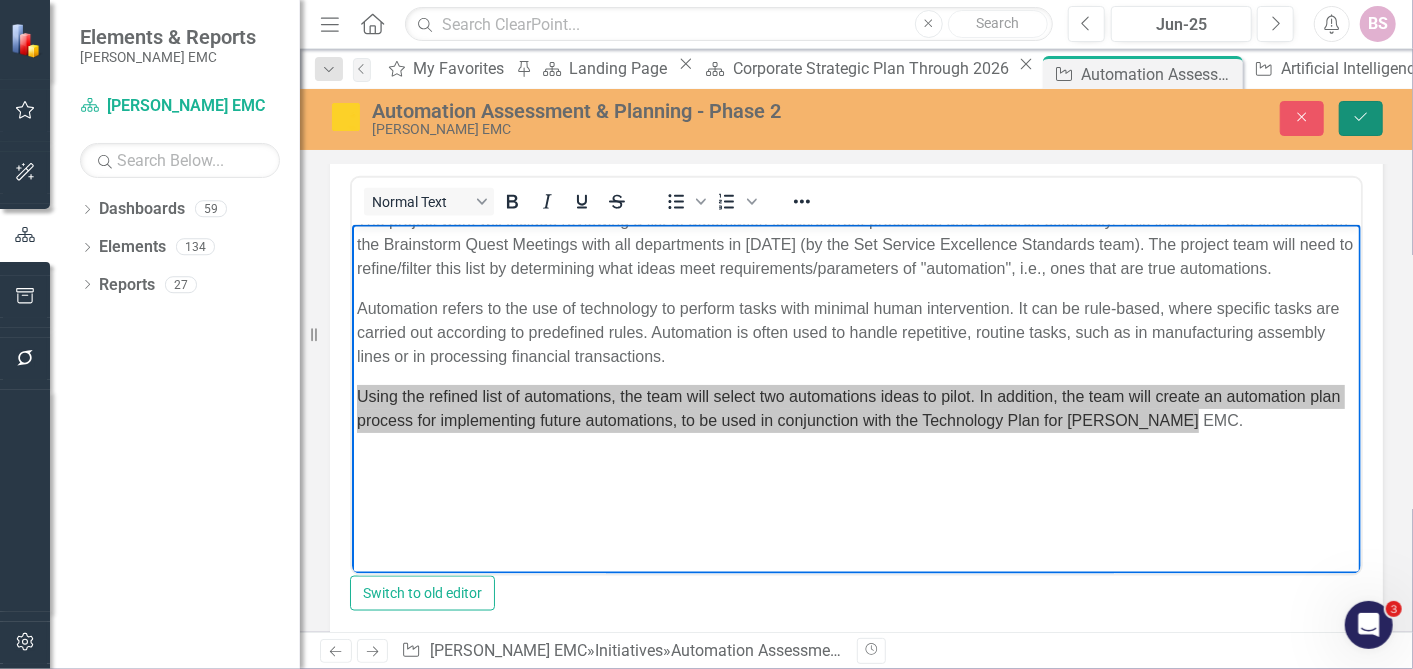 click on "Save" 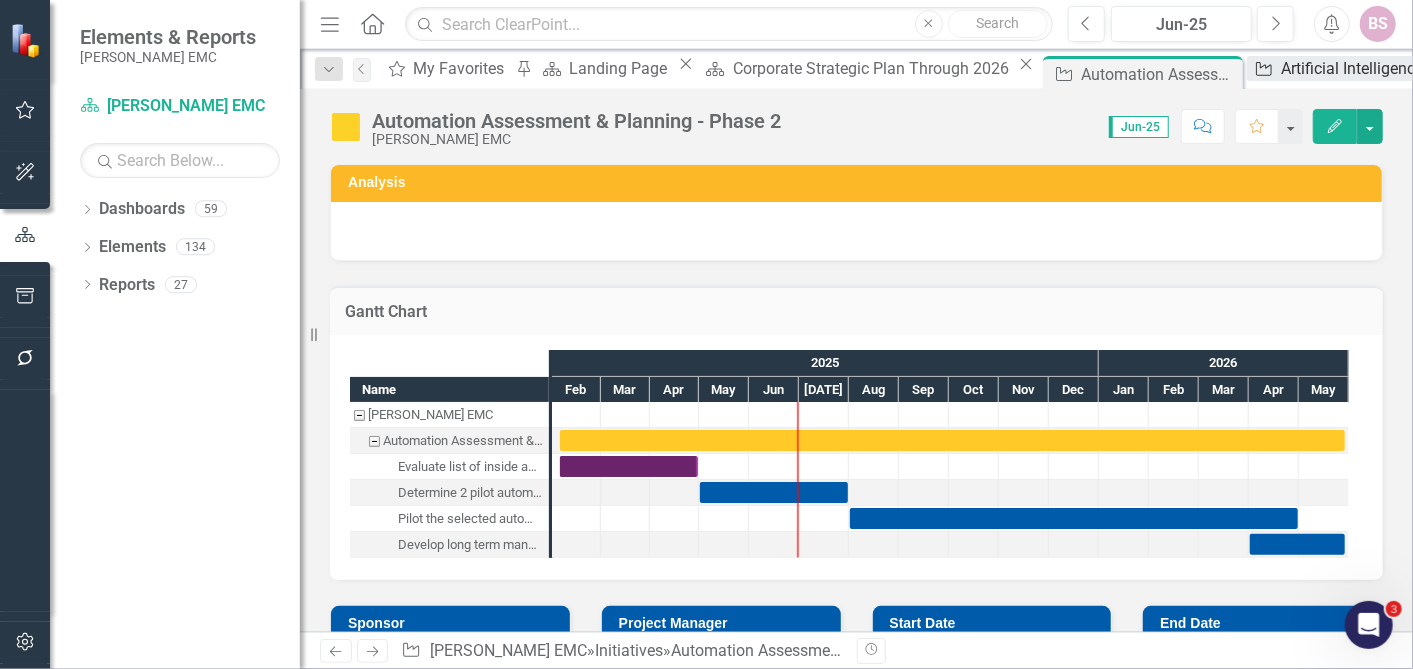 click on "Artificial Intelligence Pilot Project" at bounding box center [1399, 68] 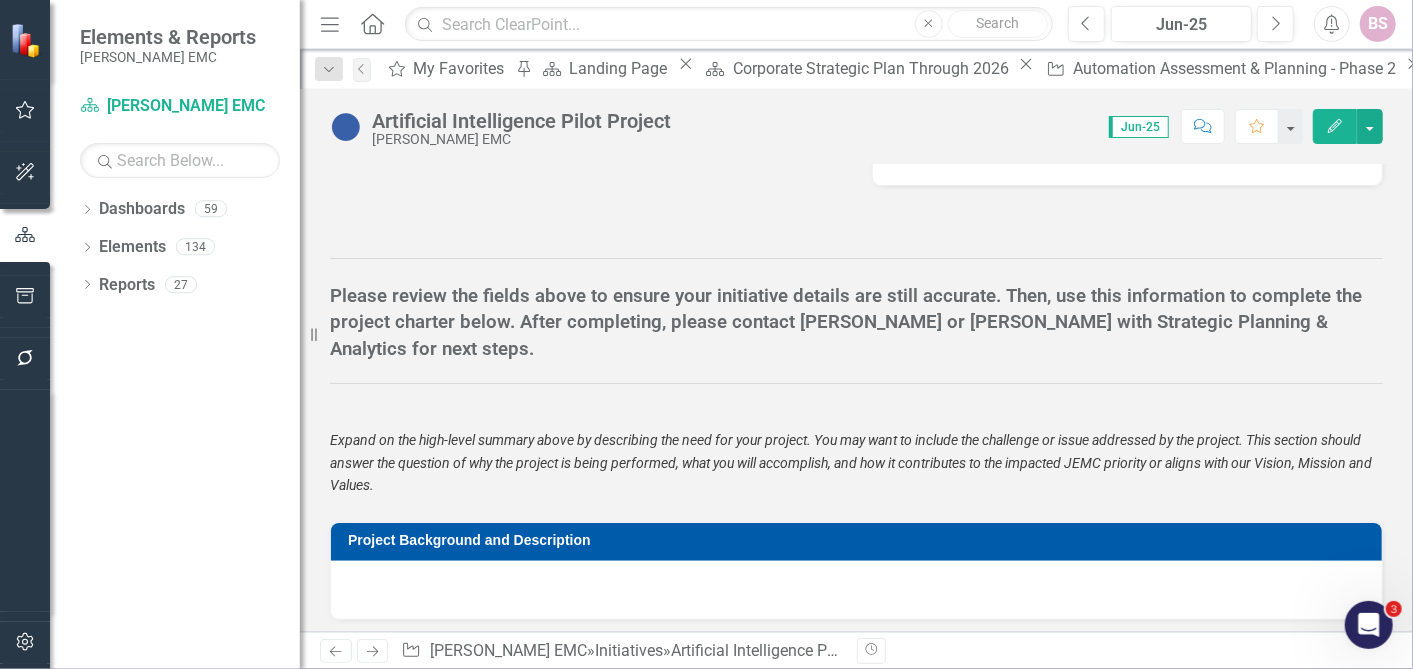 scroll, scrollTop: 1111, scrollLeft: 0, axis: vertical 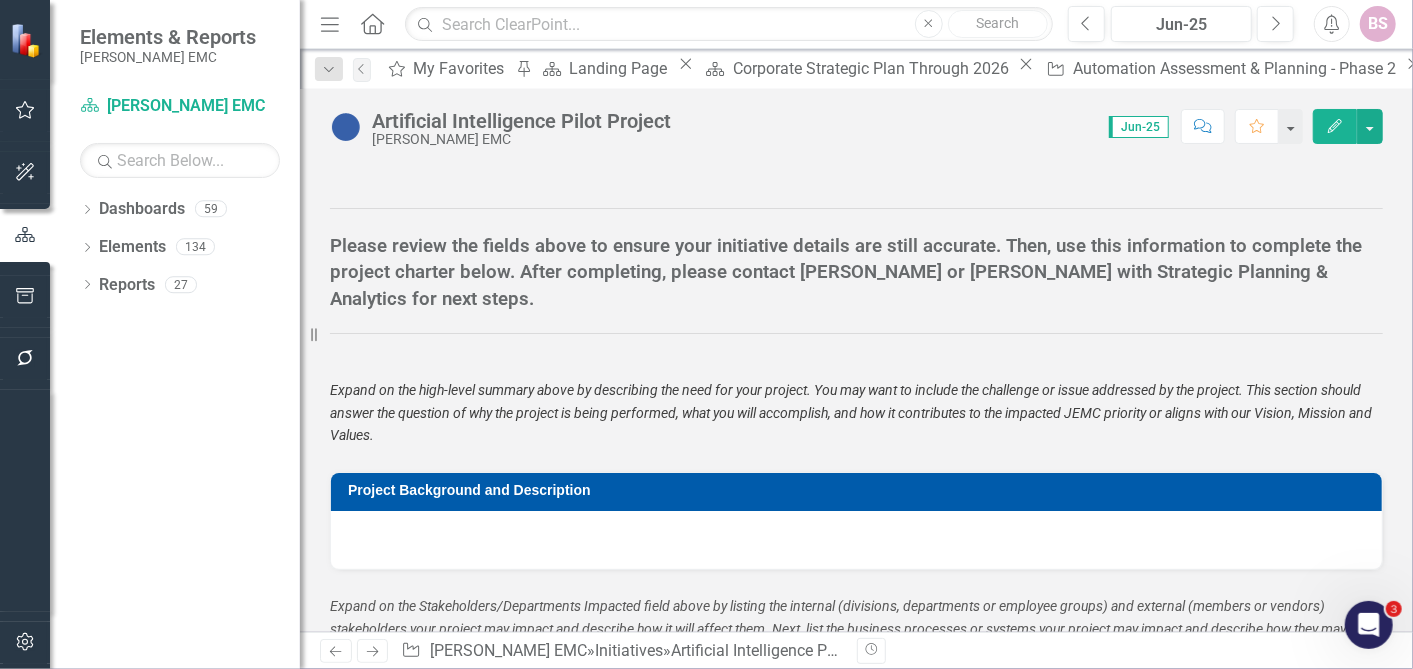 click at bounding box center [856, 540] 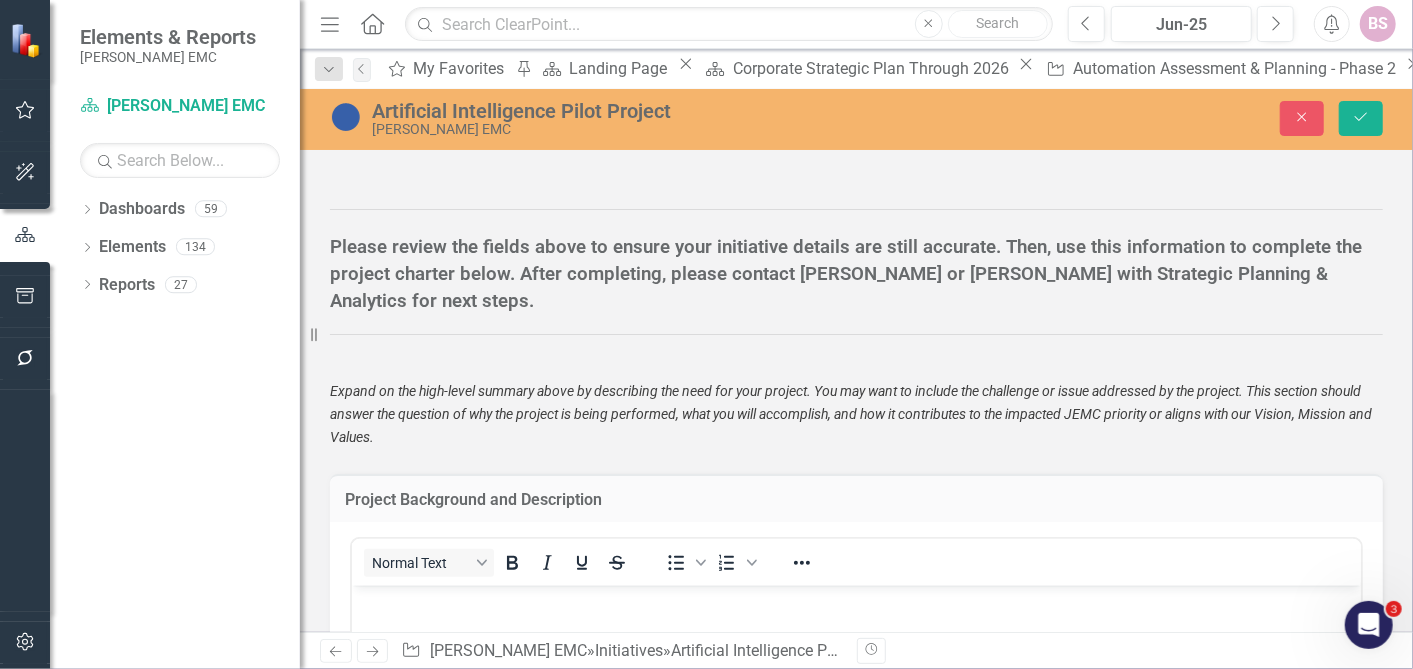 scroll, scrollTop: 0, scrollLeft: 0, axis: both 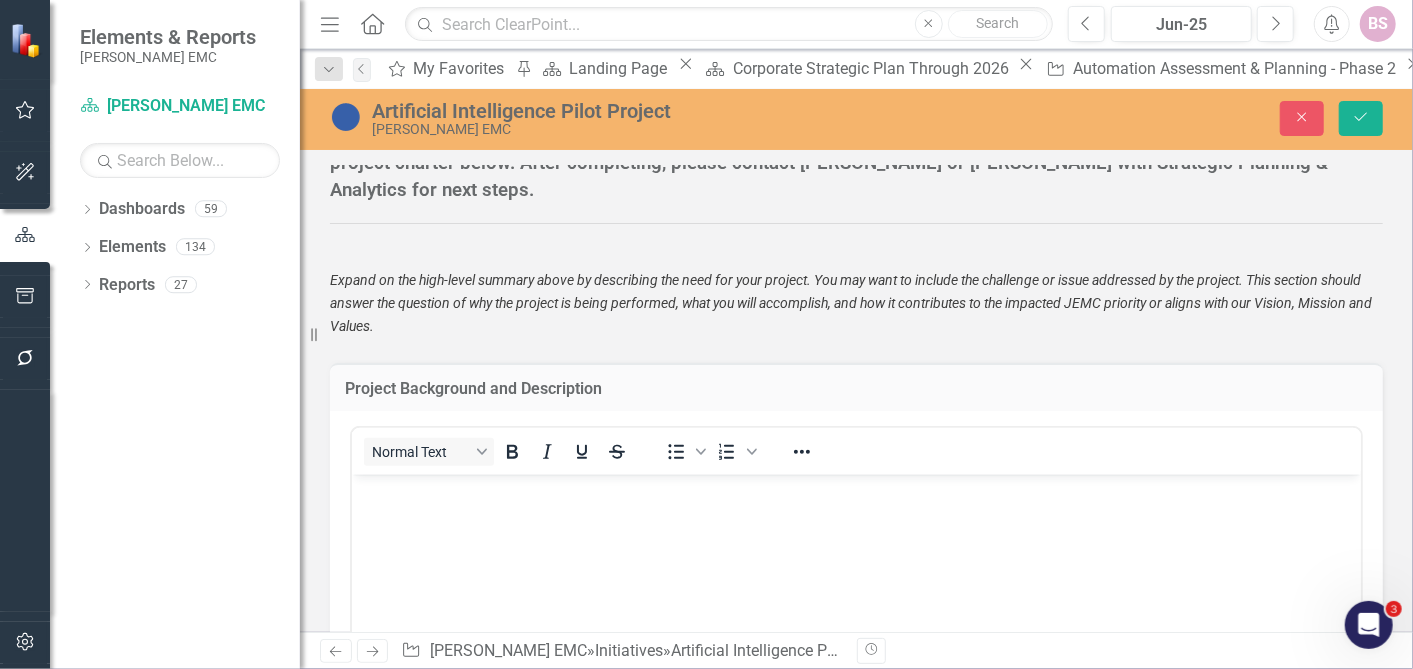 click at bounding box center (855, 625) 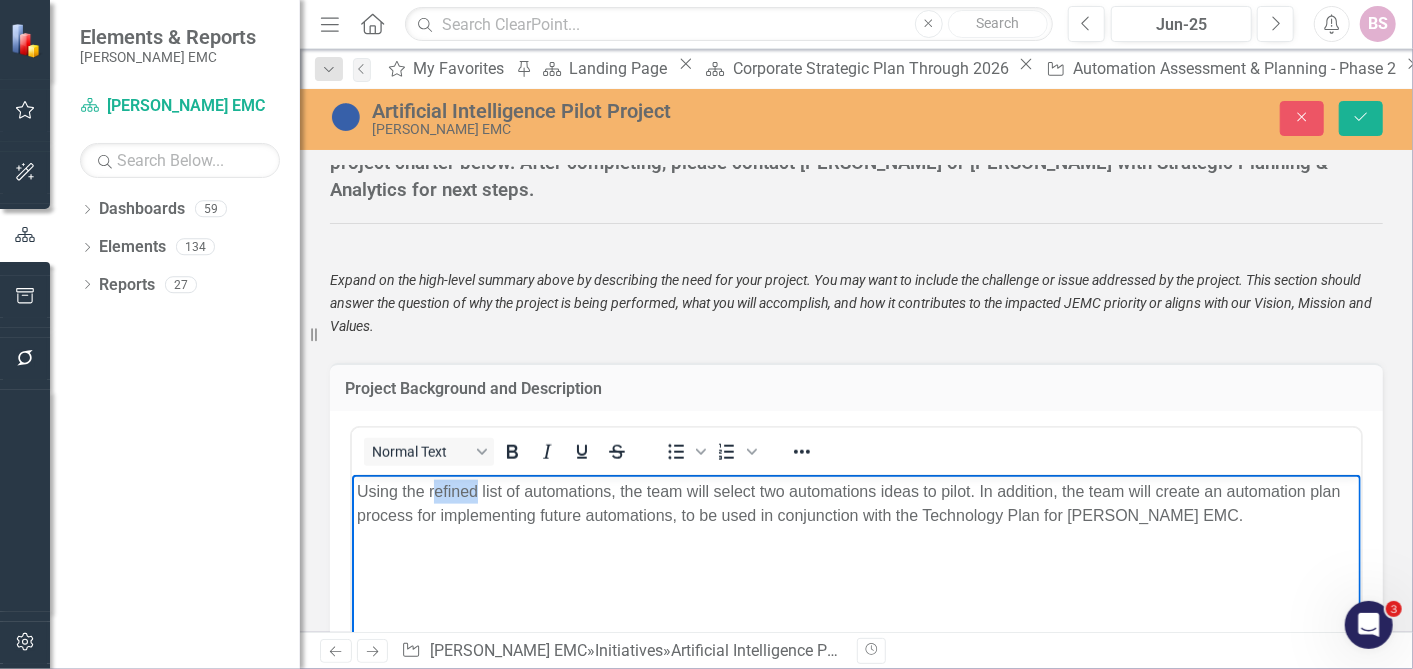 drag, startPoint x: 432, startPoint y: 492, endPoint x: 475, endPoint y: 489, distance: 43.104523 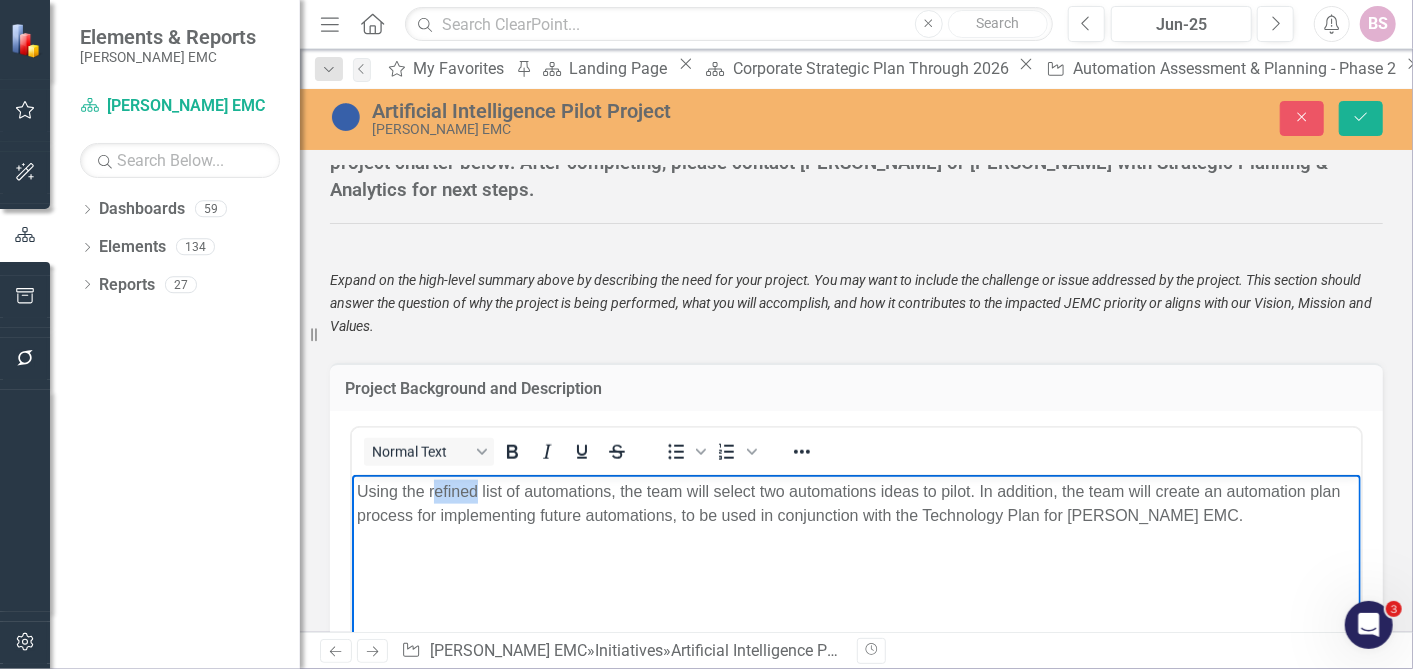 type 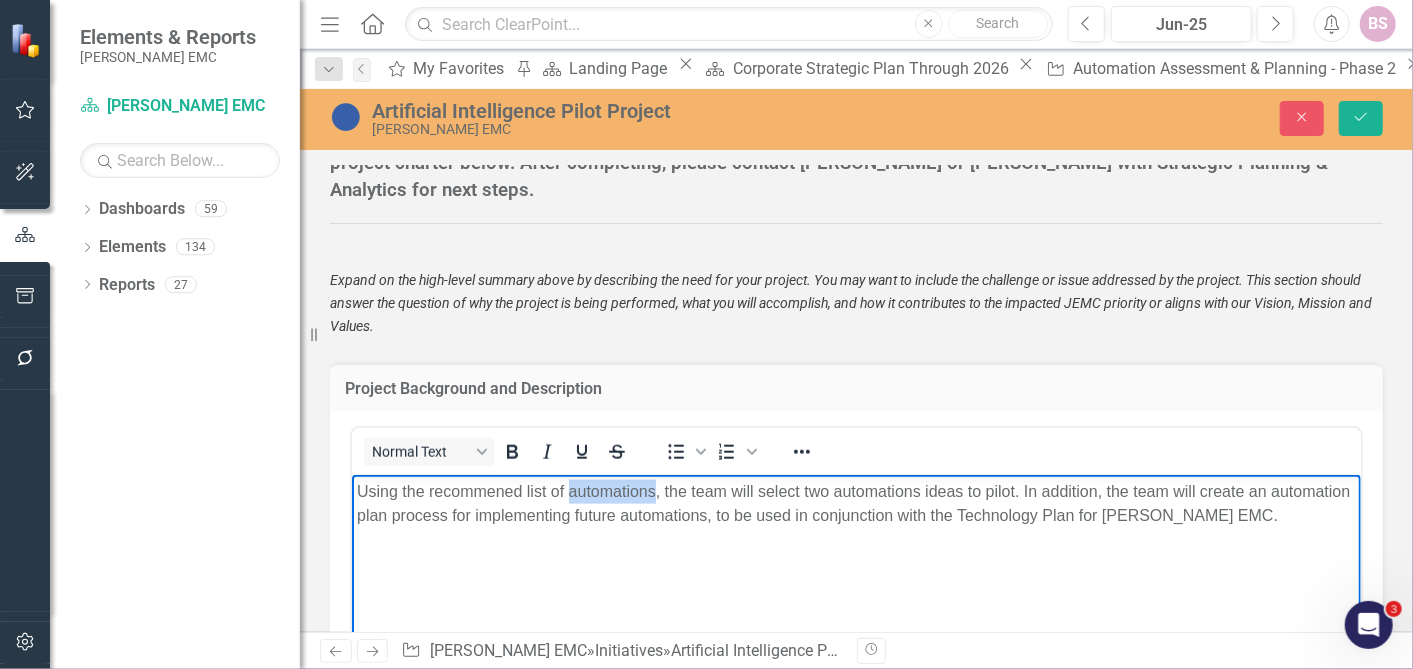 drag, startPoint x: 655, startPoint y: 491, endPoint x: 568, endPoint y: 490, distance: 87.005745 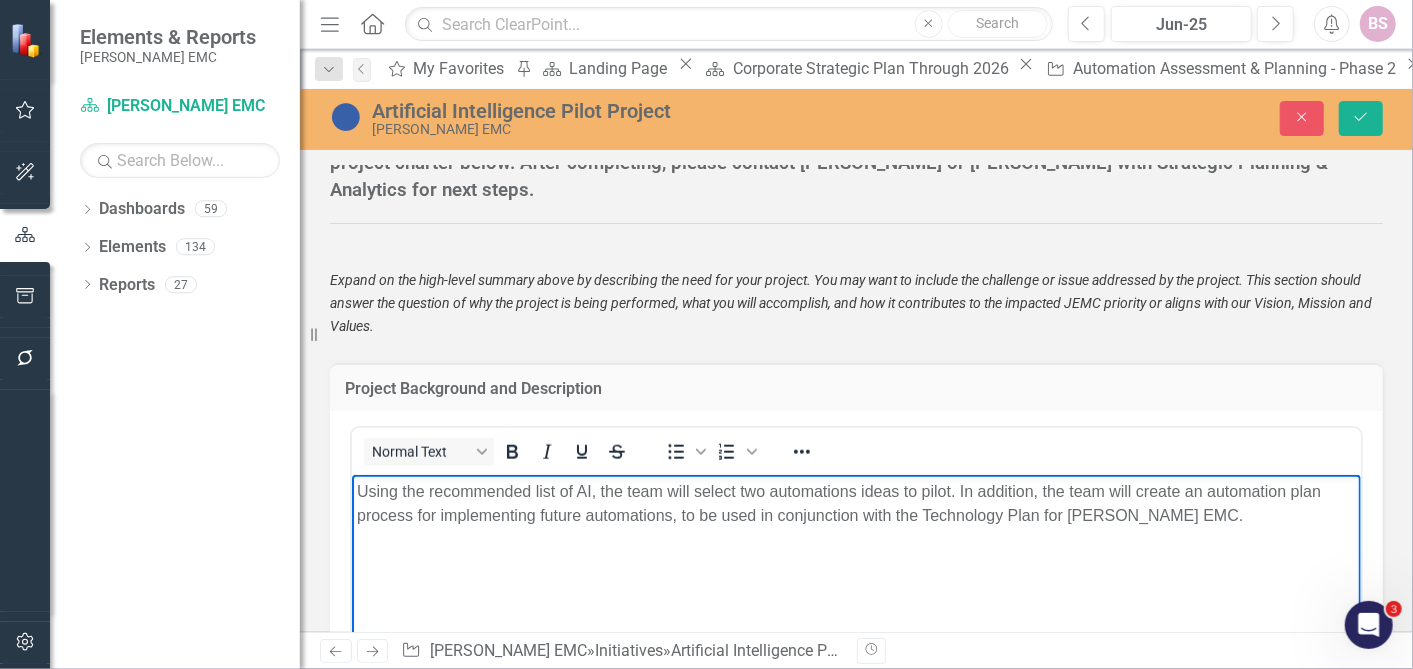 drag, startPoint x: 592, startPoint y: 495, endPoint x: 619, endPoint y: 475, distance: 33.600594 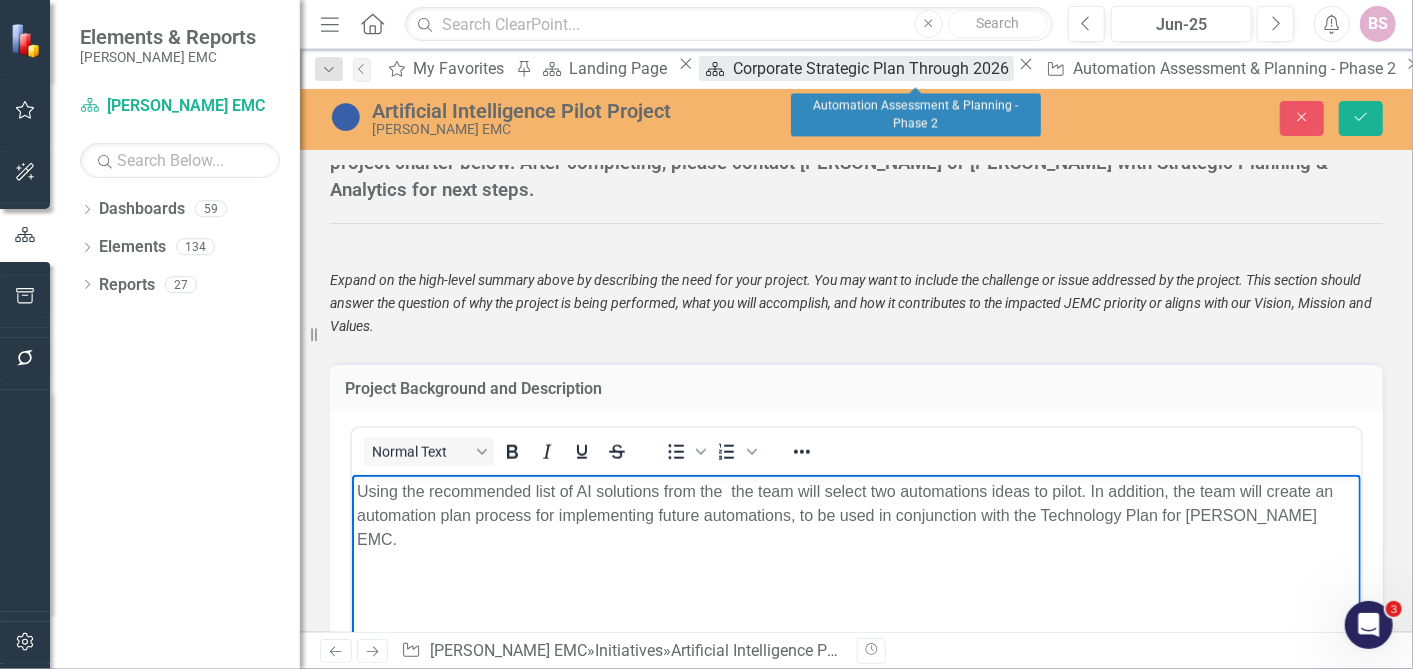 drag, startPoint x: 968, startPoint y: 68, endPoint x: 908, endPoint y: 74, distance: 60.299255 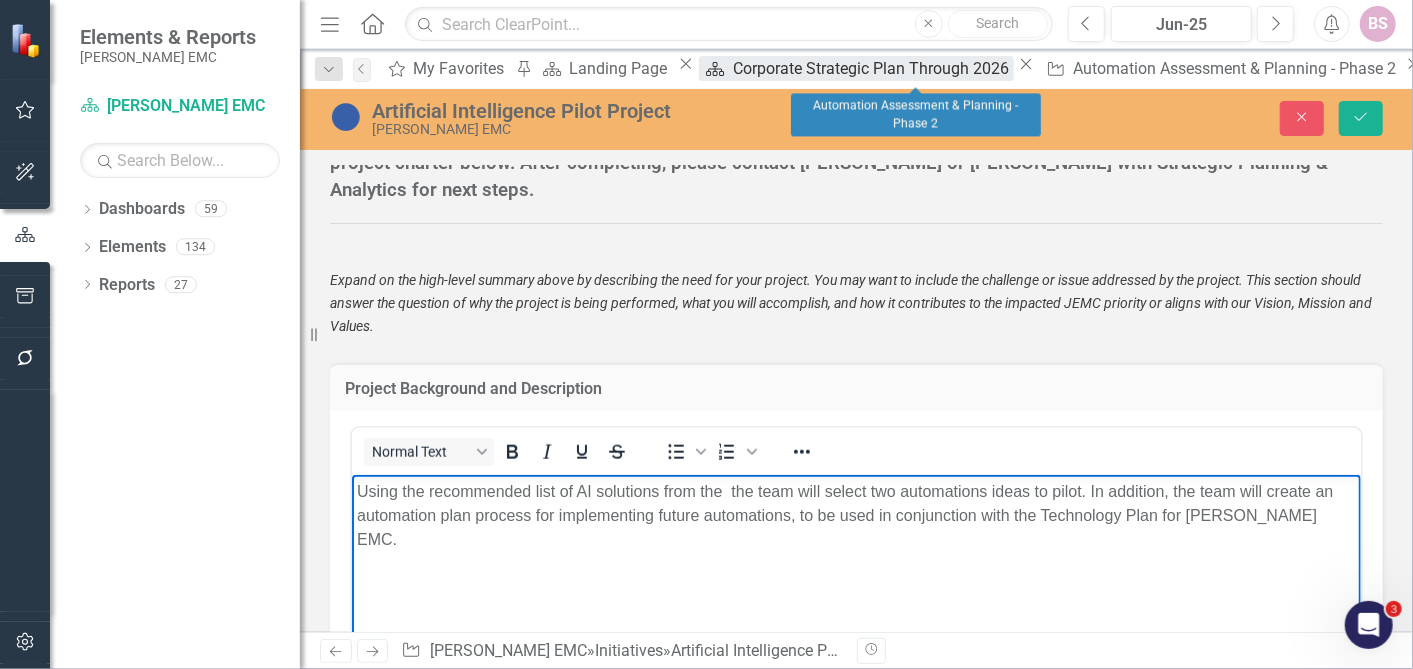 click on "Close" 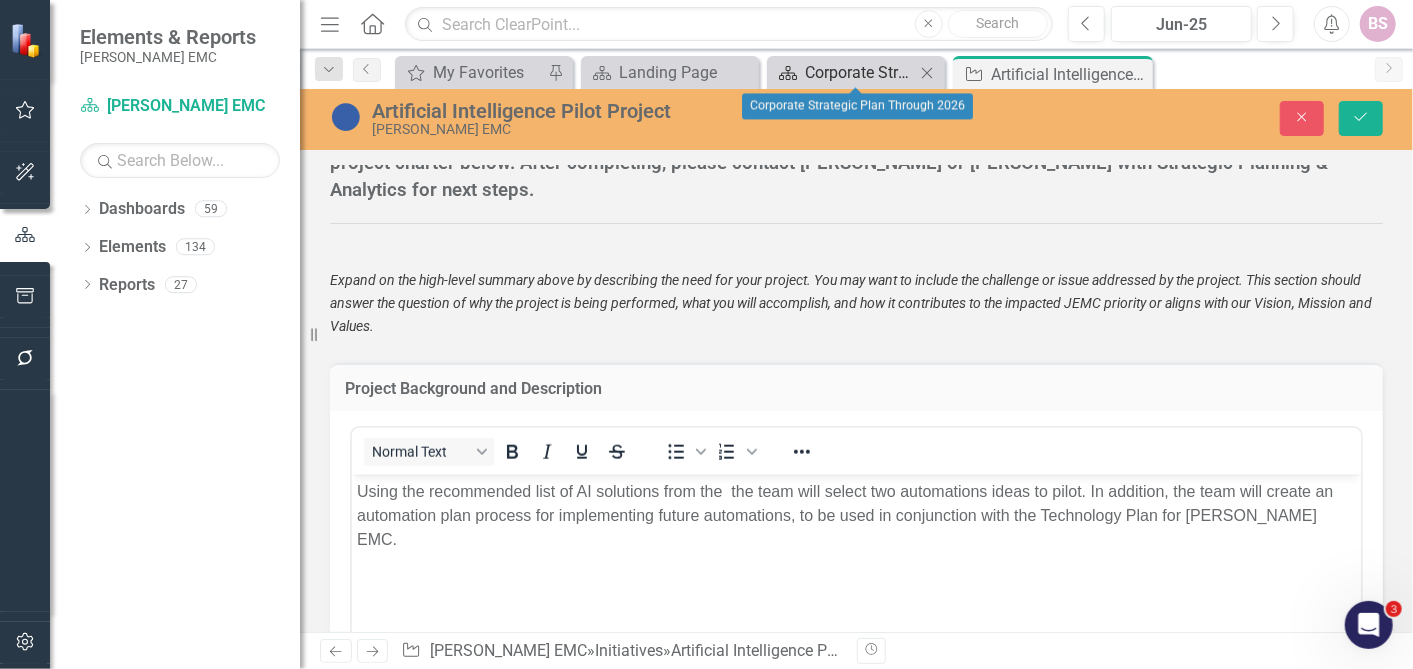click on "Corporate Strategic Plan Through 2026" at bounding box center (860, 72) 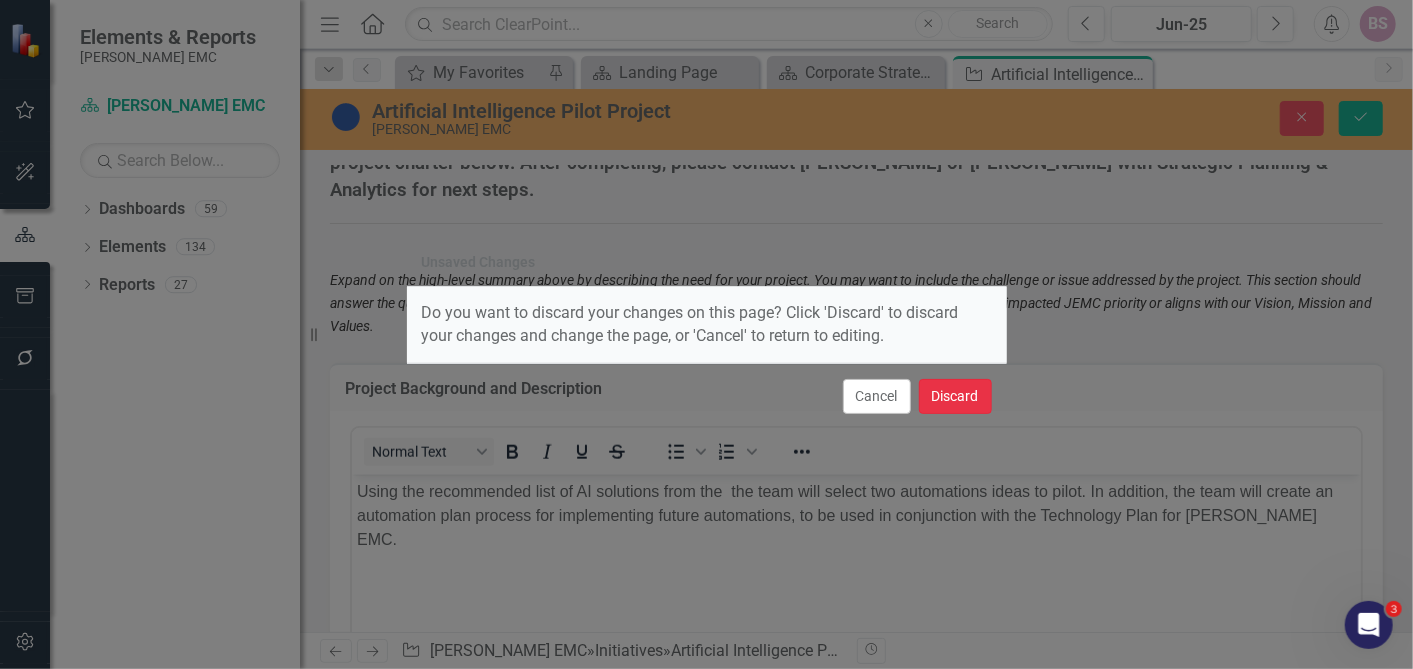 click on "Discard" at bounding box center (955, 396) 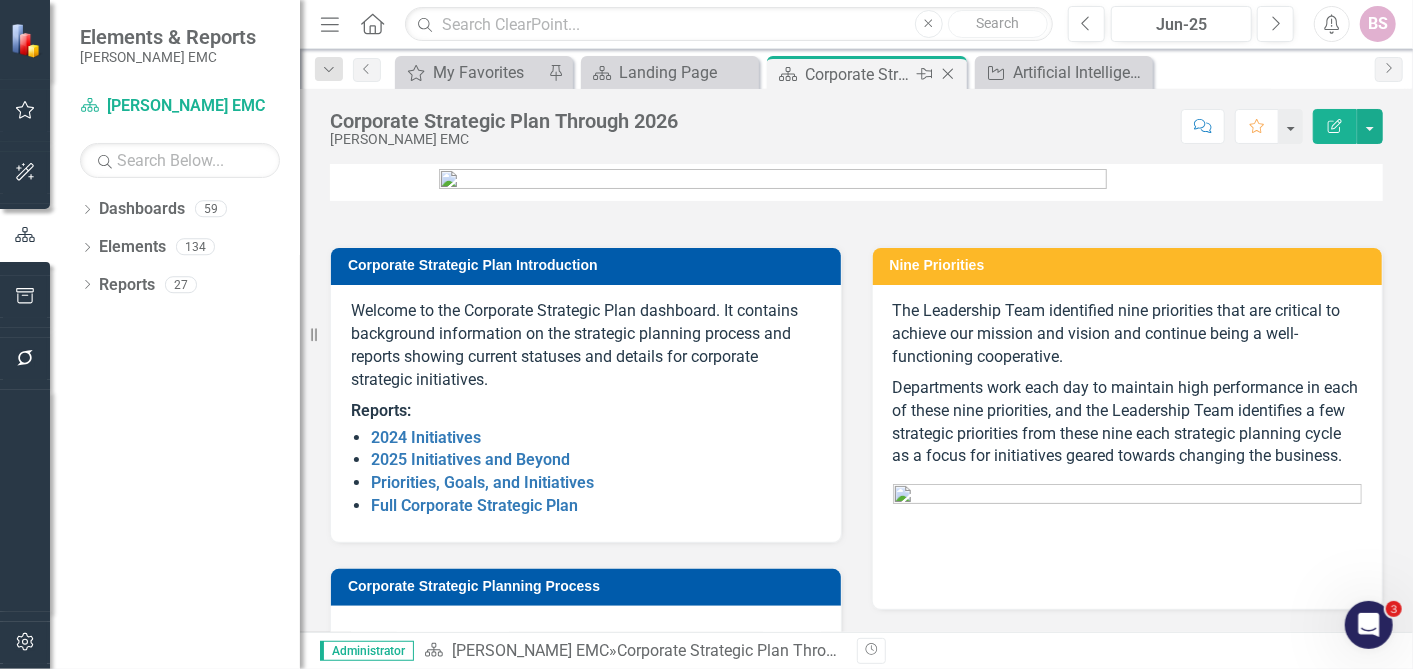 click on "Corporate Strategic Plan Through 2026" at bounding box center (858, 74) 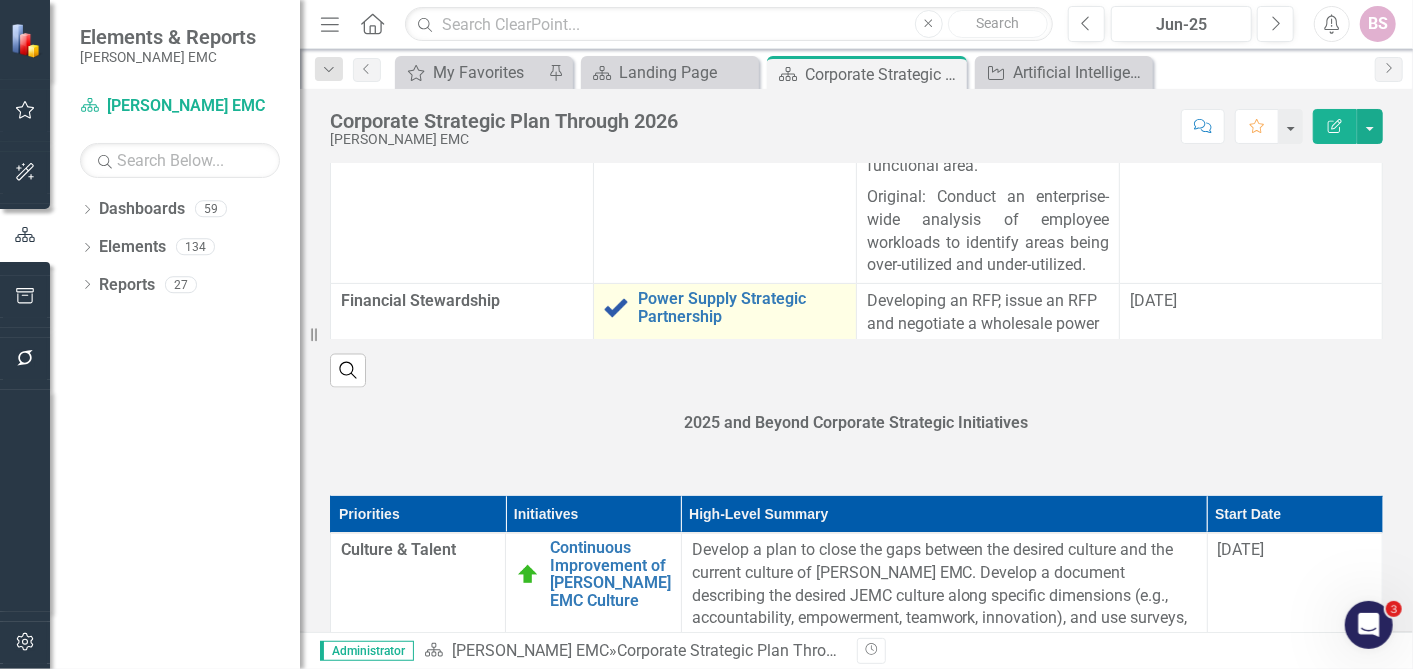 scroll, scrollTop: 1817, scrollLeft: 0, axis: vertical 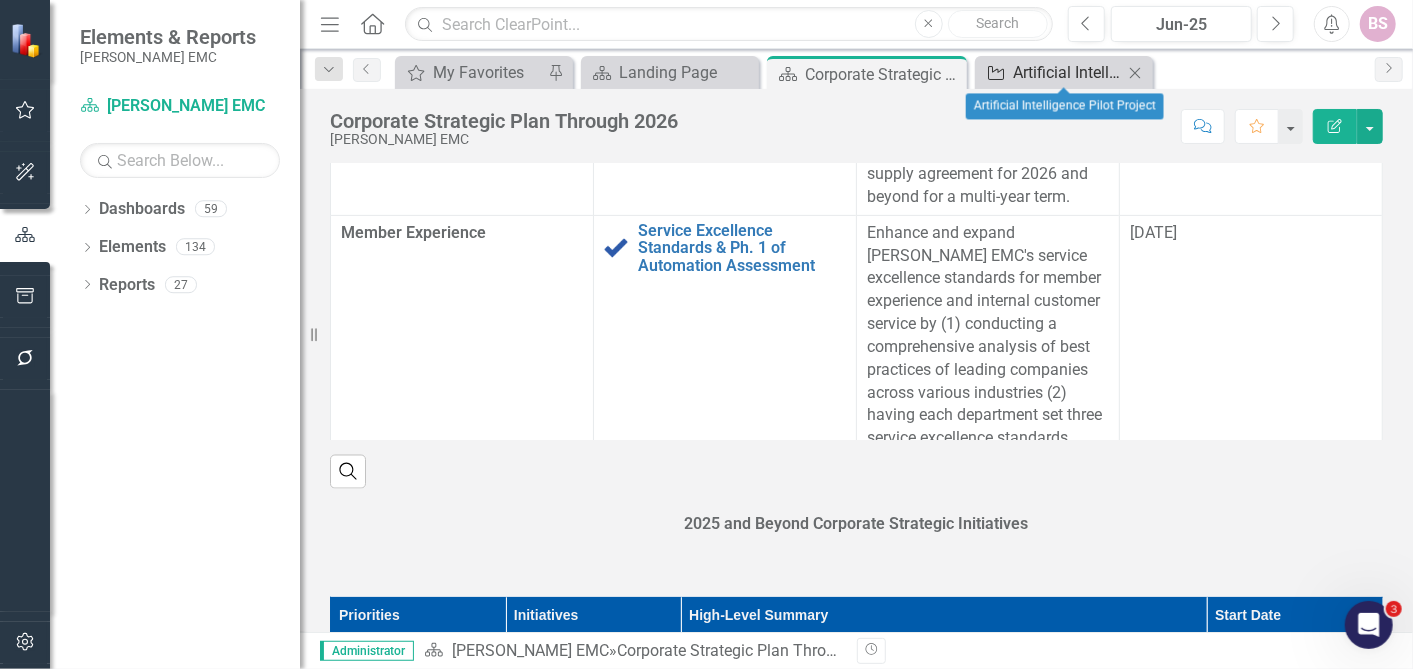 click 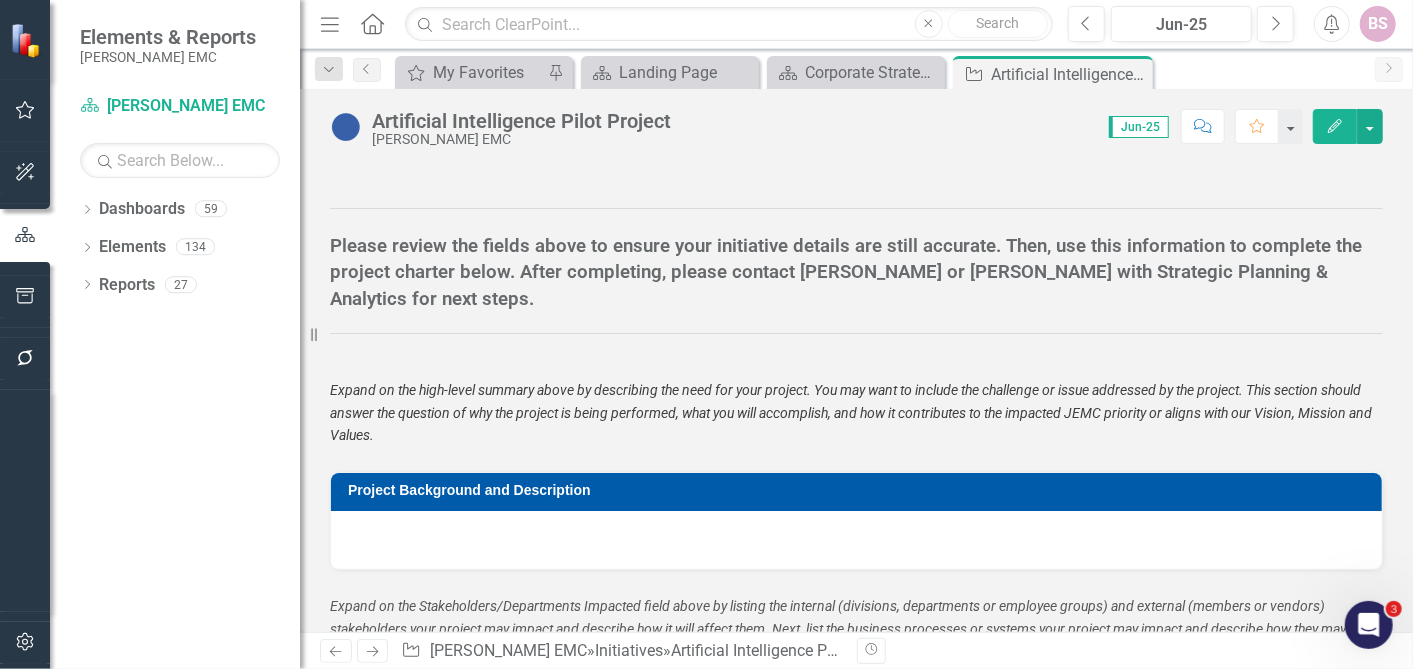 scroll, scrollTop: 1222, scrollLeft: 0, axis: vertical 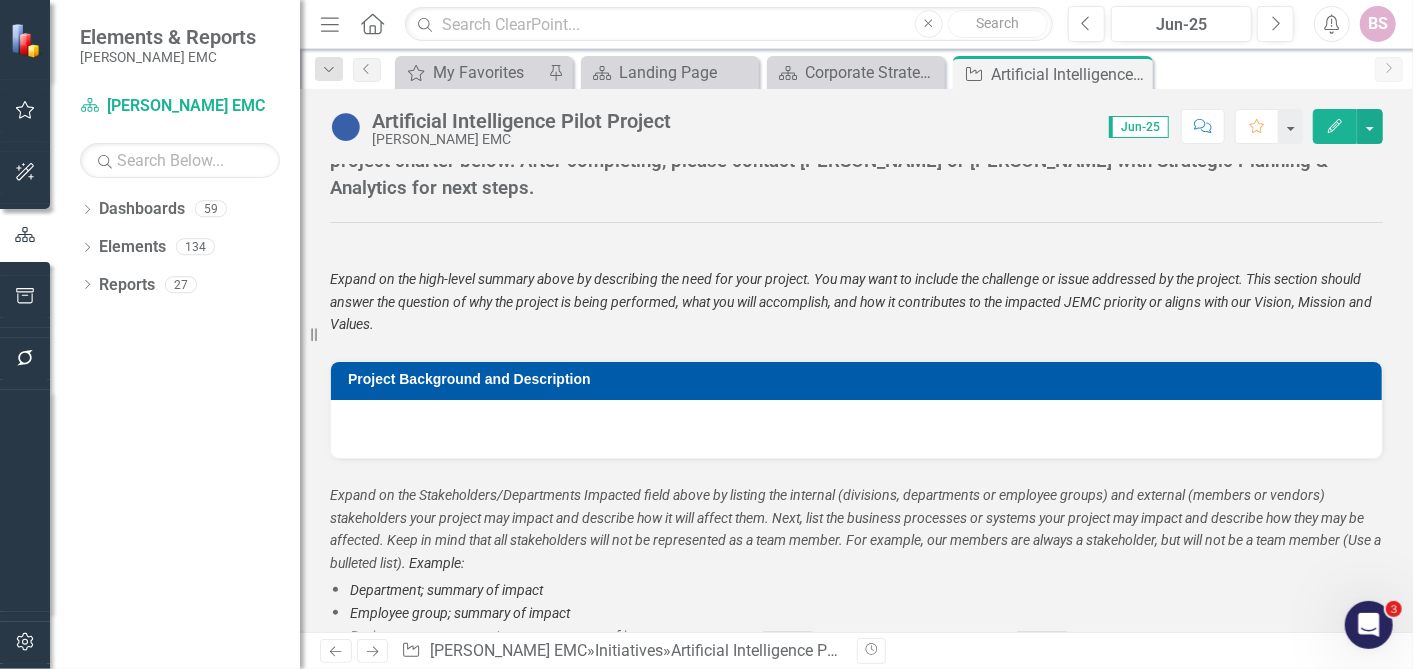 click at bounding box center (856, 429) 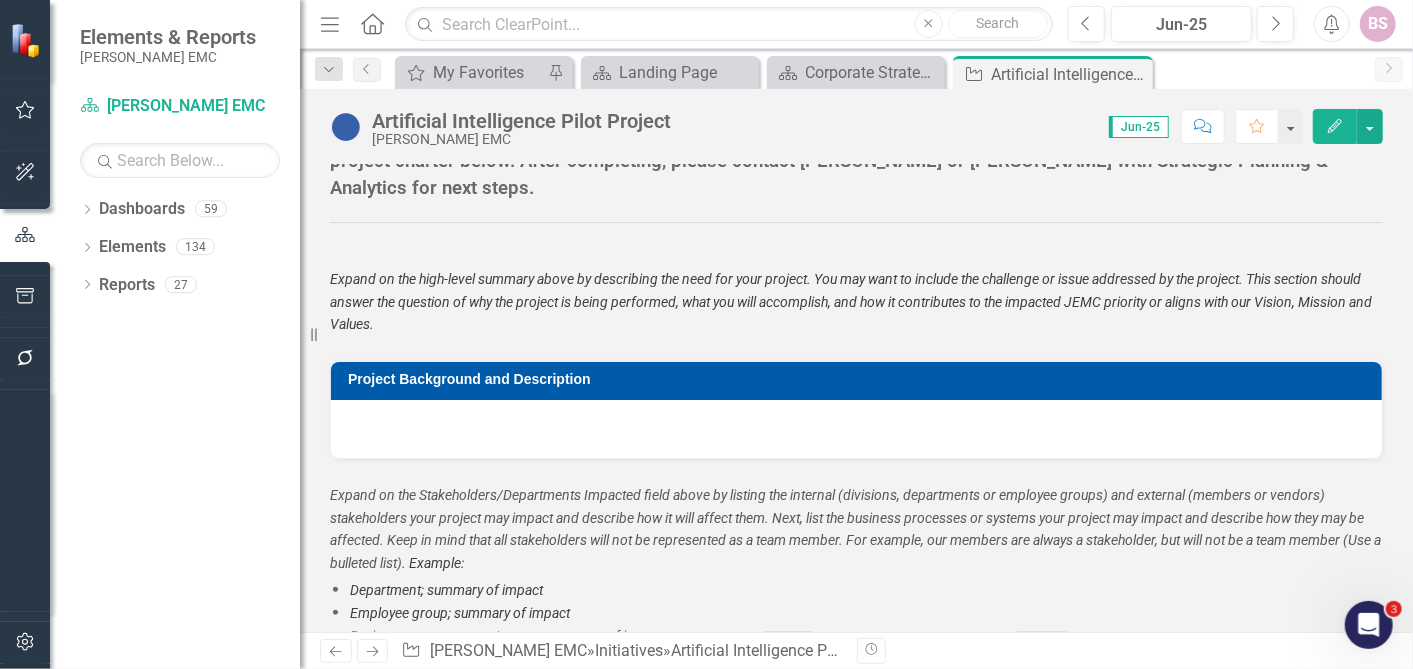 click at bounding box center [856, 429] 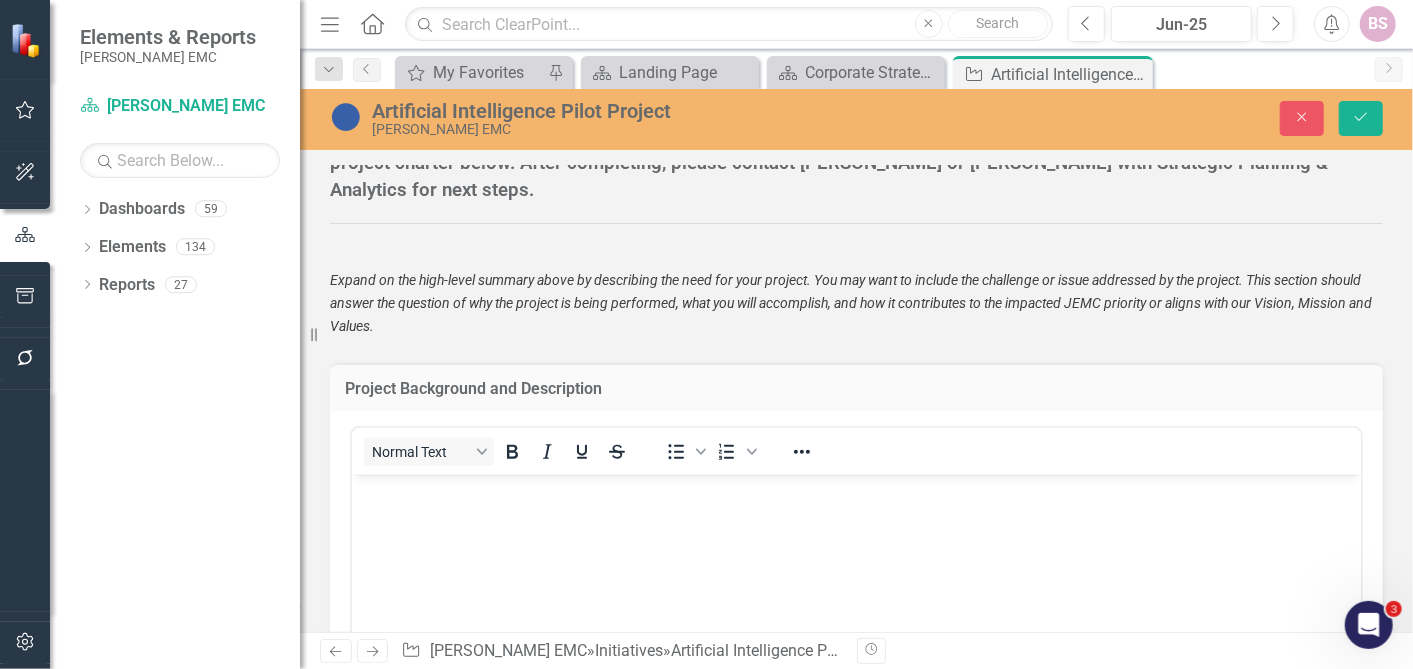 scroll, scrollTop: 0, scrollLeft: 0, axis: both 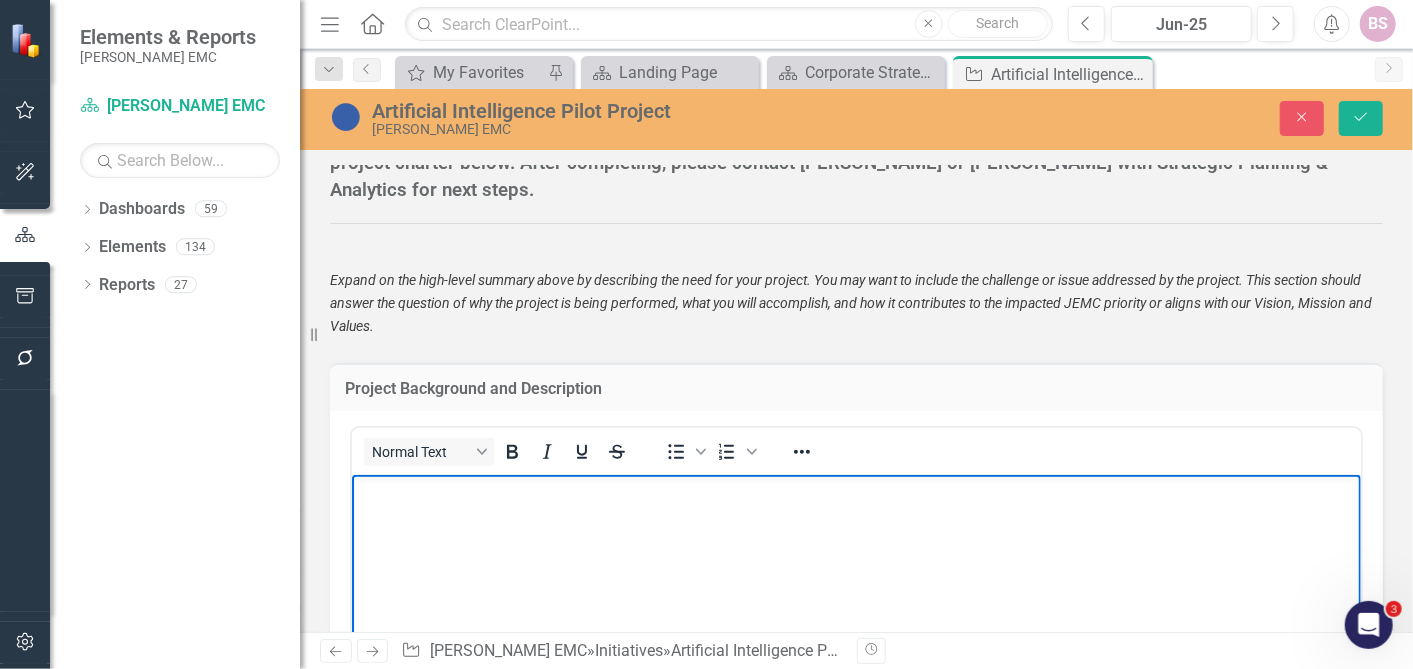 click at bounding box center (855, 492) 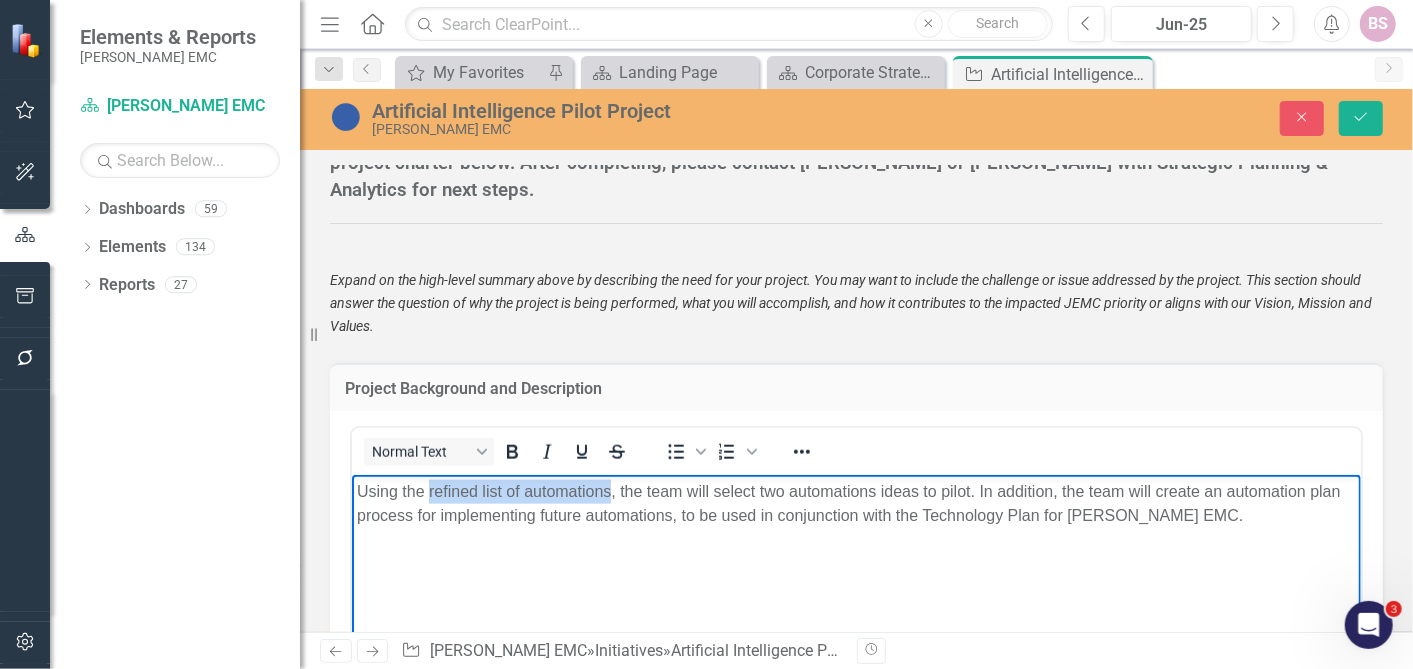 drag, startPoint x: 609, startPoint y: 487, endPoint x: 428, endPoint y: 495, distance: 181.17671 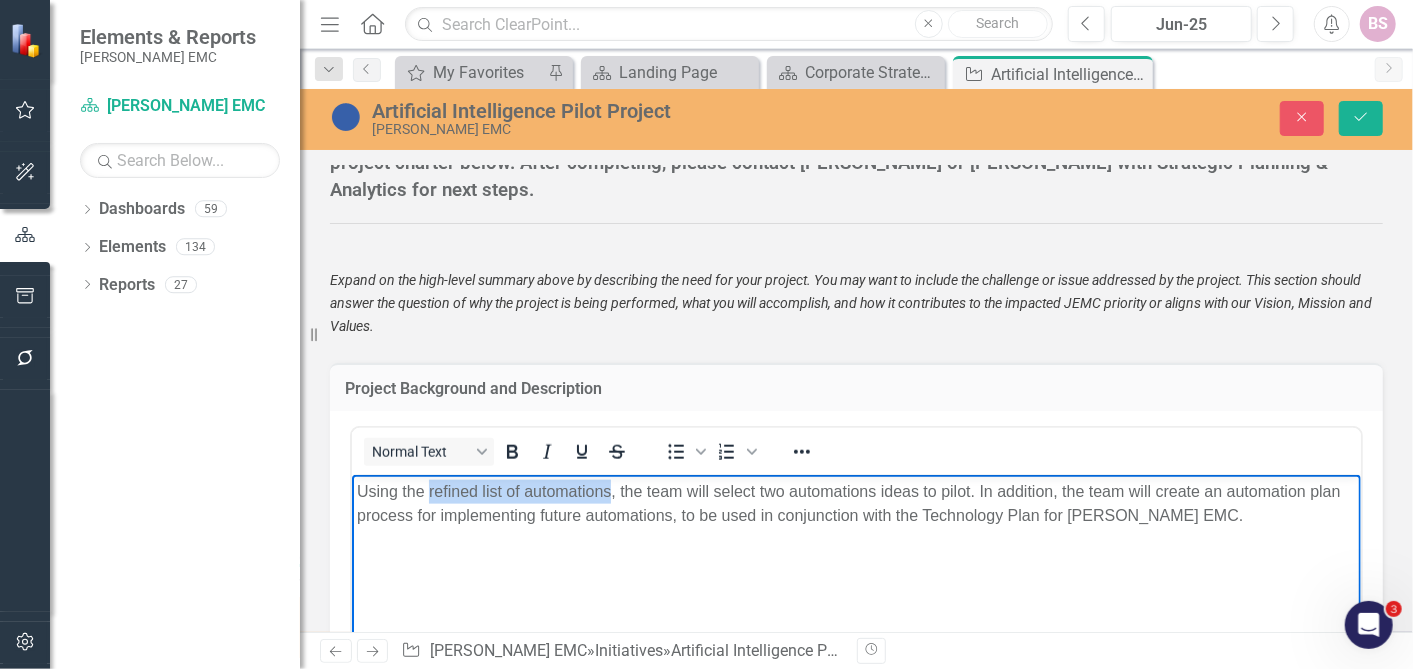 click on "Using the refined list of automations, the team will select two automations ideas to pilot. In addition, the team will create an automation plan process for implementing future automations, to be used in conjunction with the Technology Plan for [PERSON_NAME] EMC." at bounding box center [855, 504] 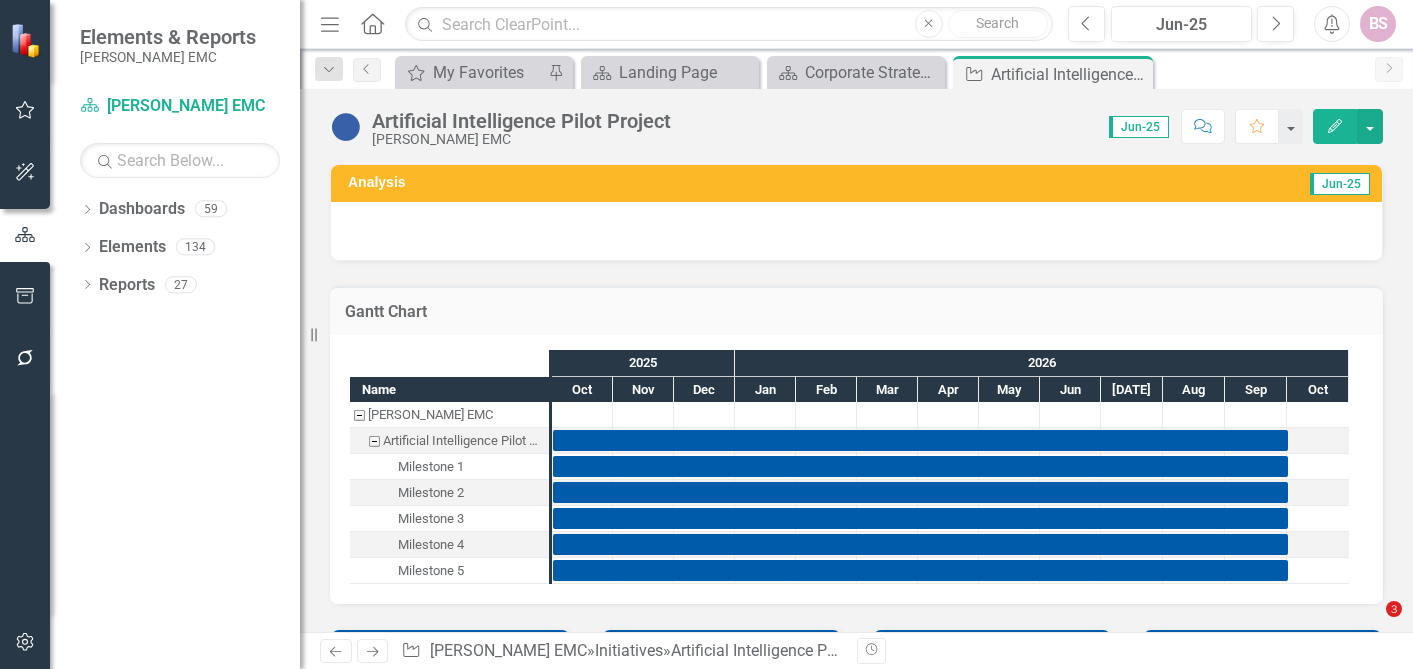 scroll, scrollTop: 0, scrollLeft: 0, axis: both 